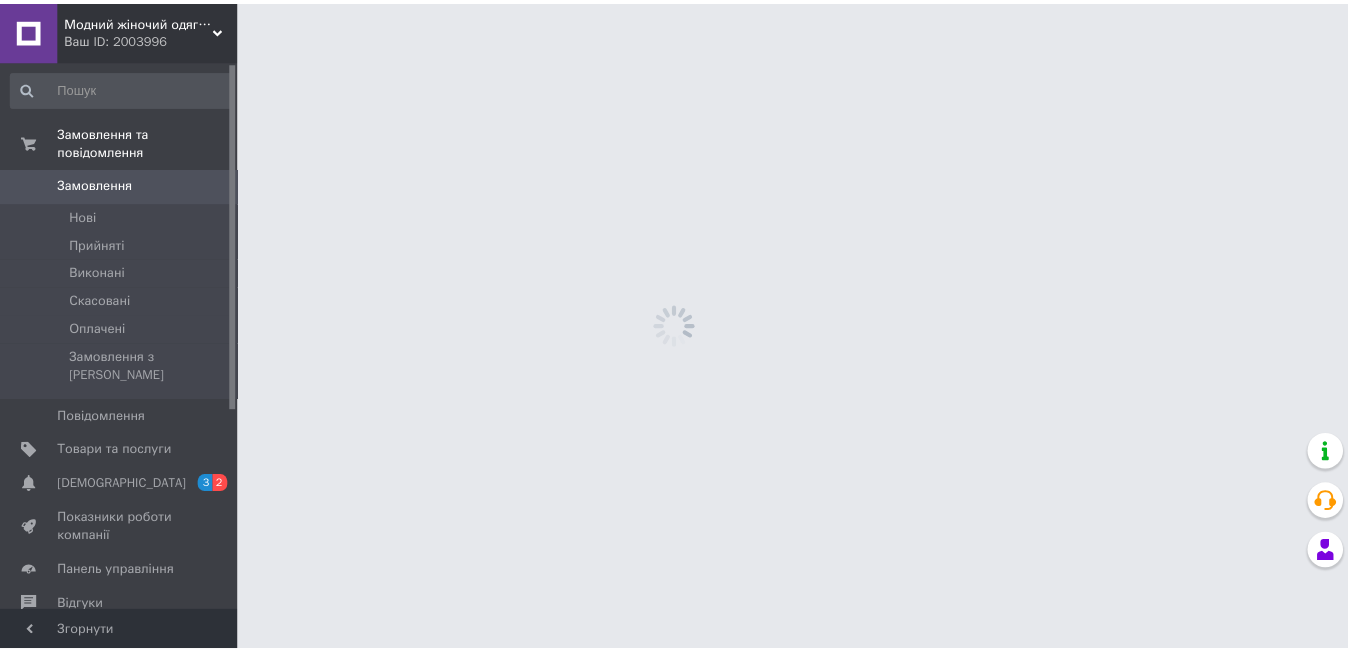 scroll, scrollTop: 0, scrollLeft: 0, axis: both 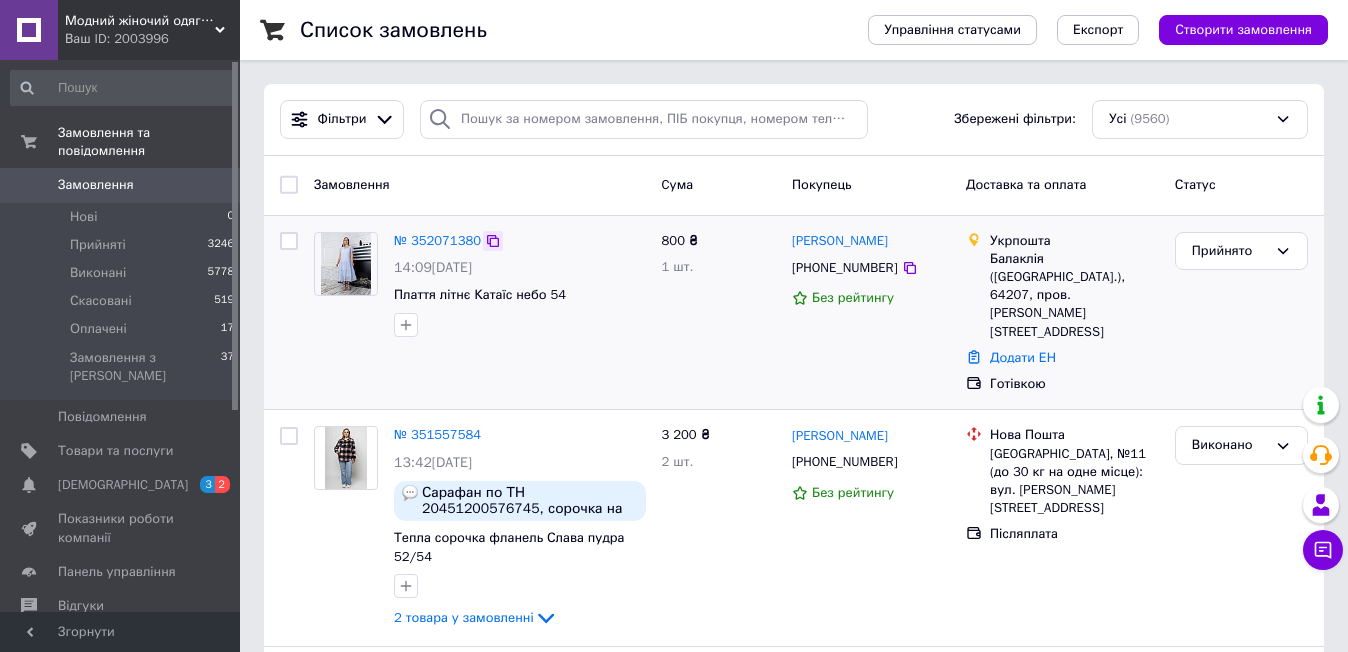 click 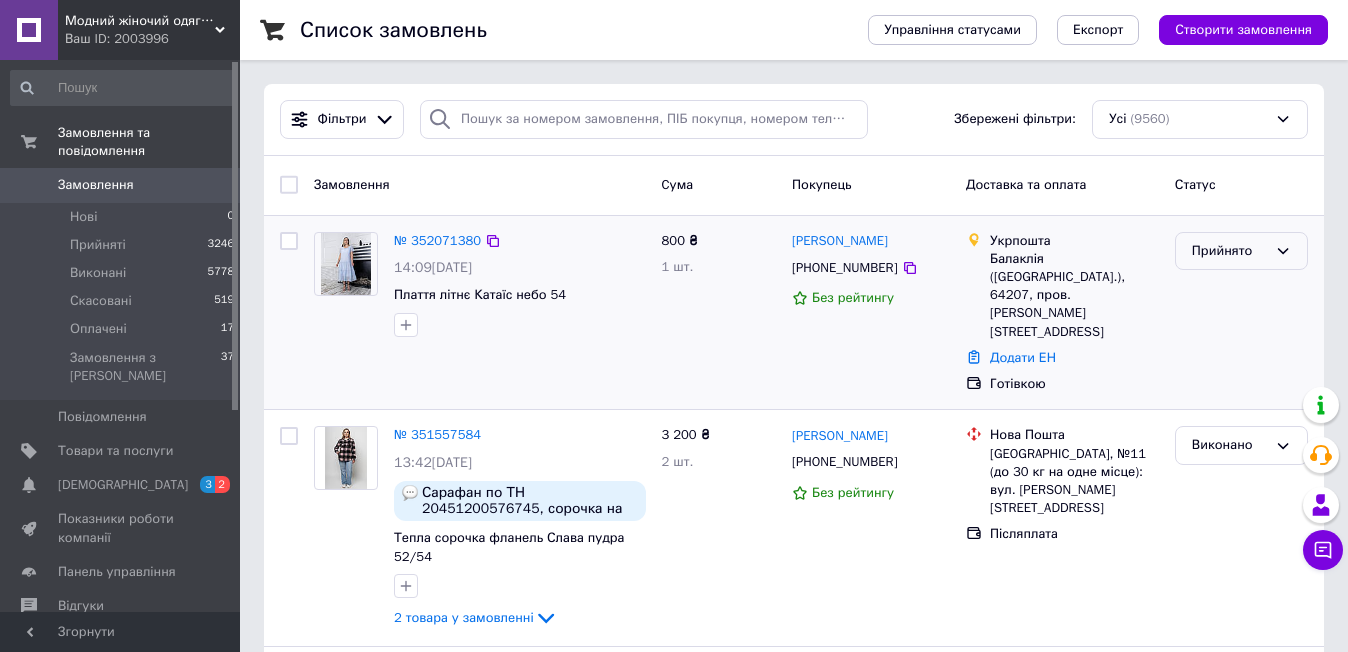 click on "Прийнято" at bounding box center [1229, 251] 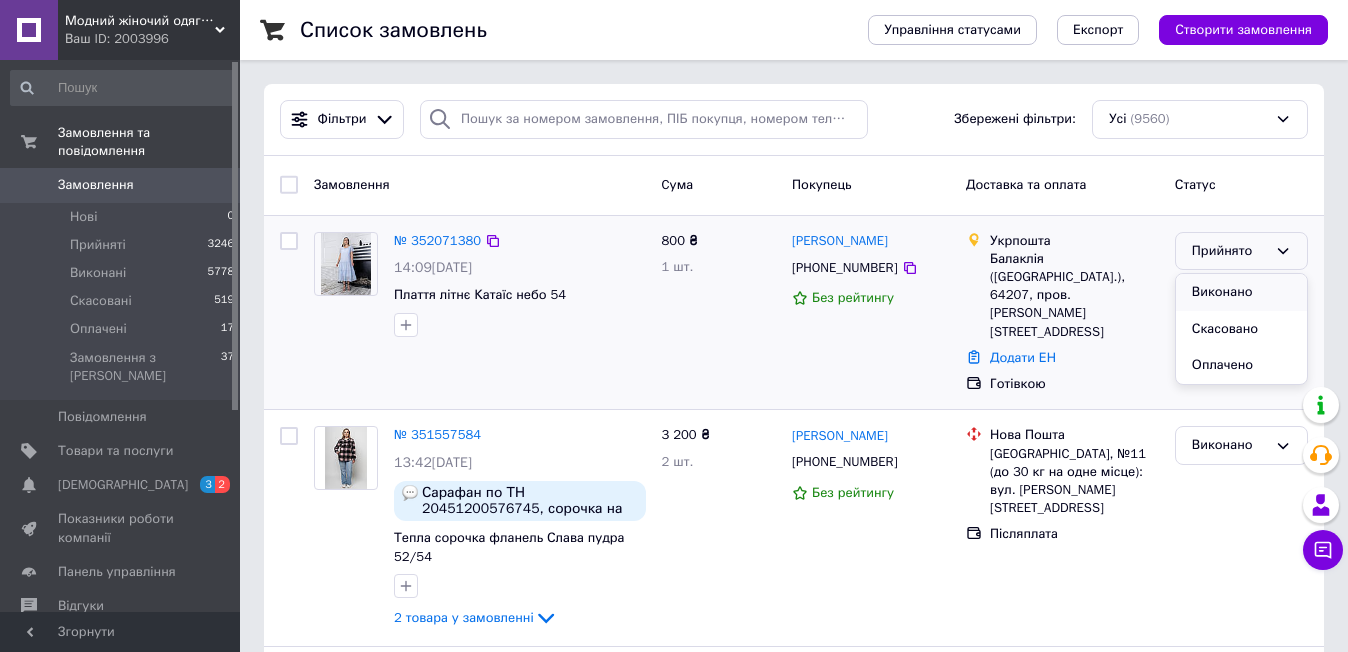 click on "Виконано" at bounding box center [1241, 292] 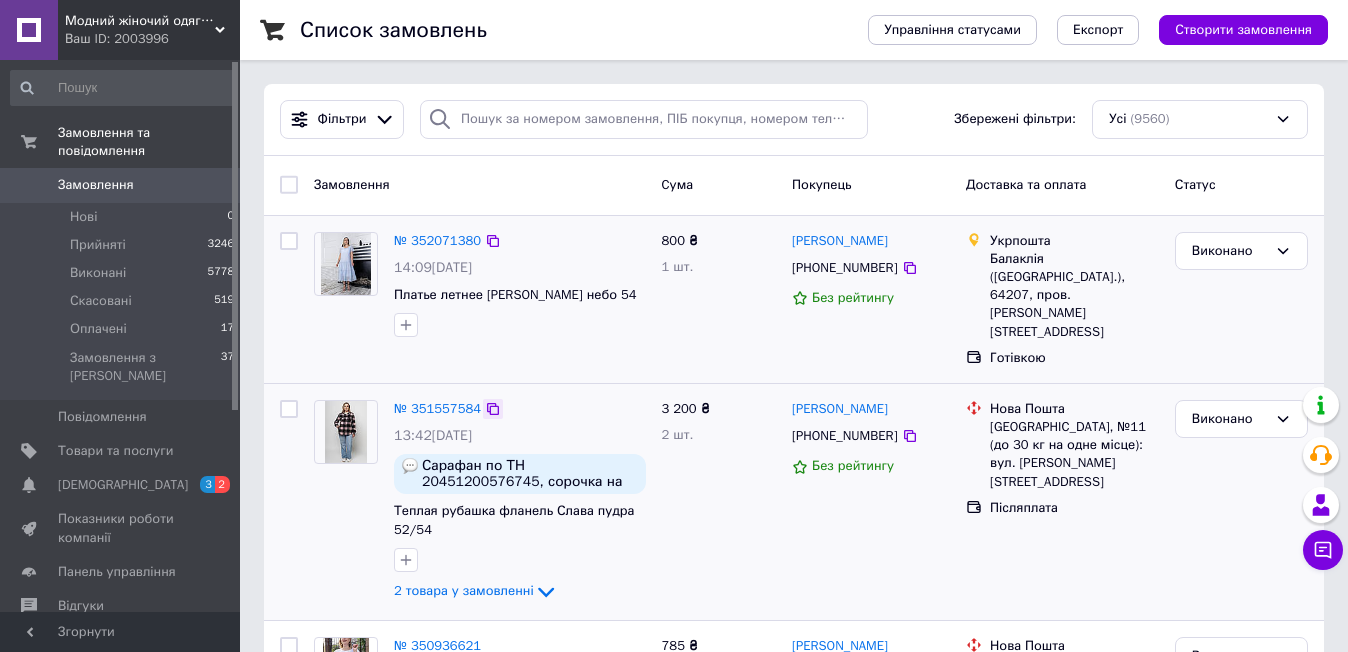 click 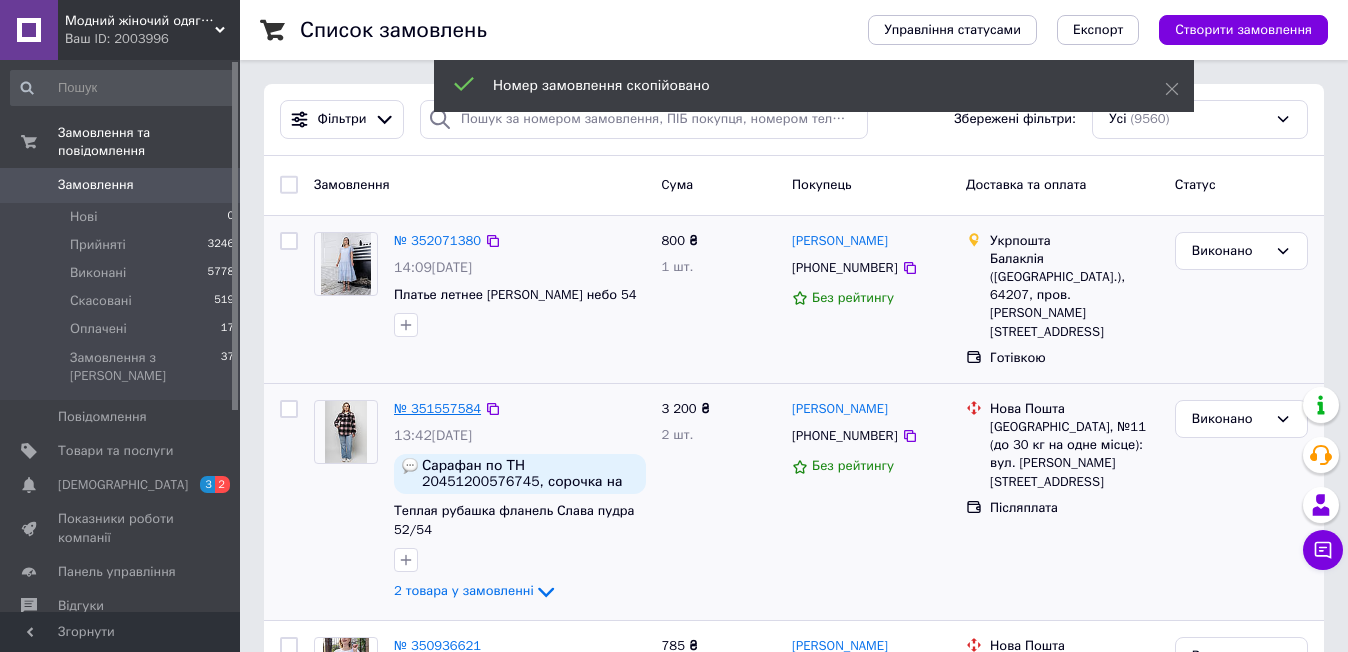 click on "№ 351557584" at bounding box center (437, 408) 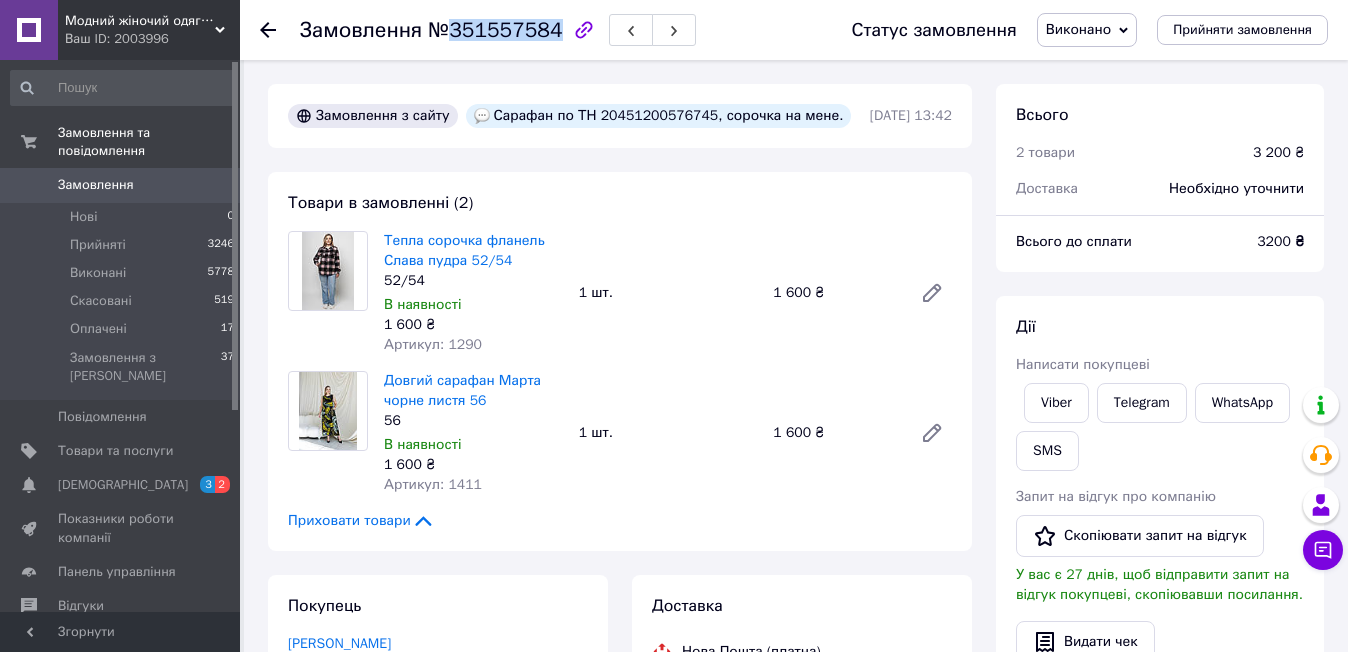 drag, startPoint x: 539, startPoint y: 27, endPoint x: 447, endPoint y: 21, distance: 92.19544 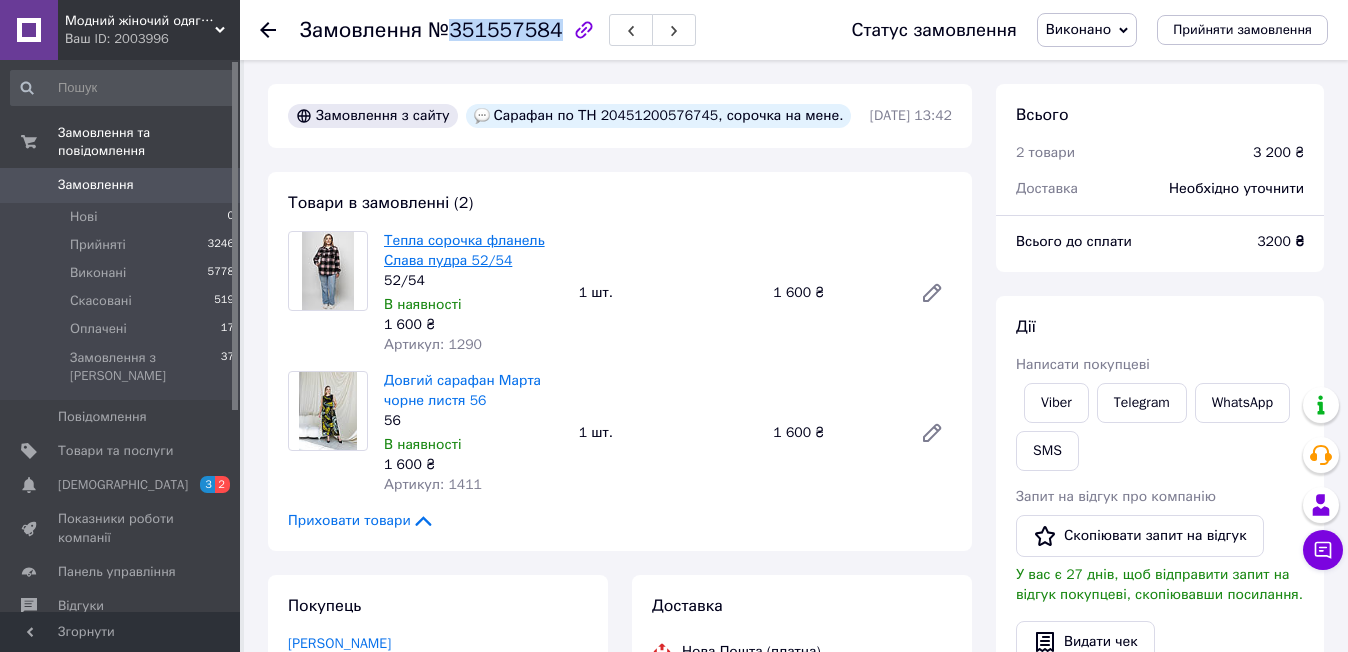 click on "Тепла сорочка фланель Слава пудра 52/54" at bounding box center (464, 250) 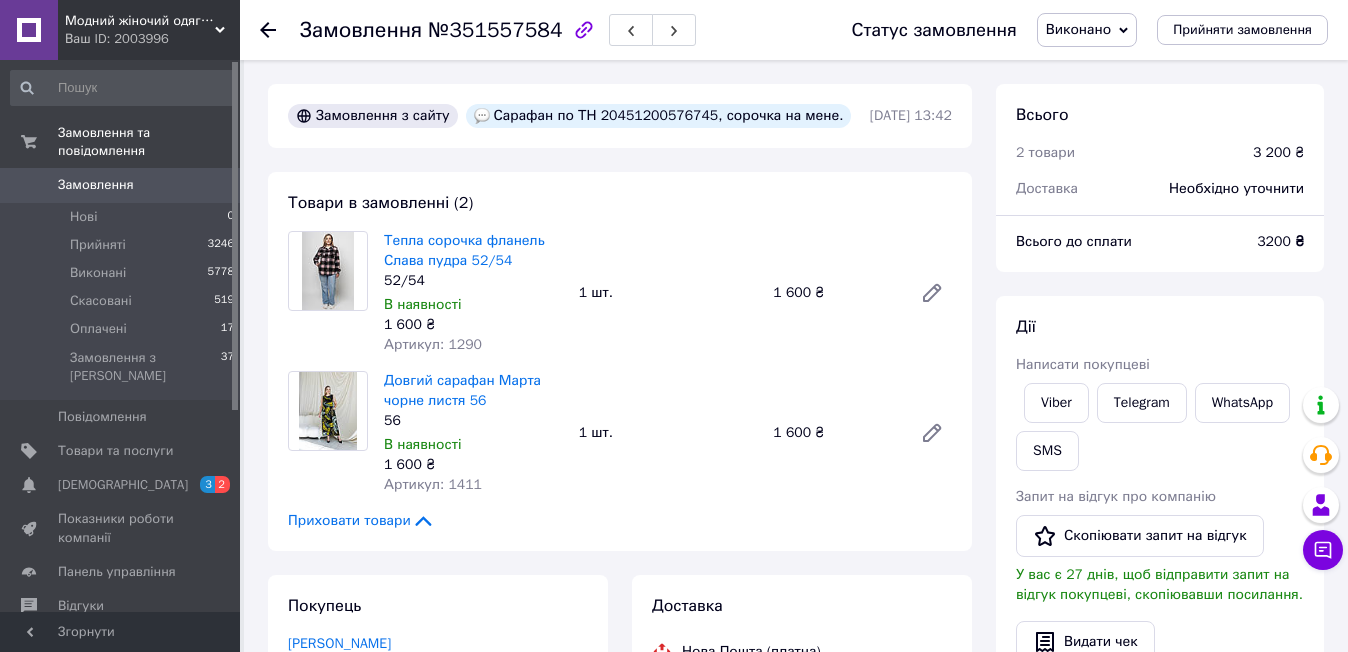 click 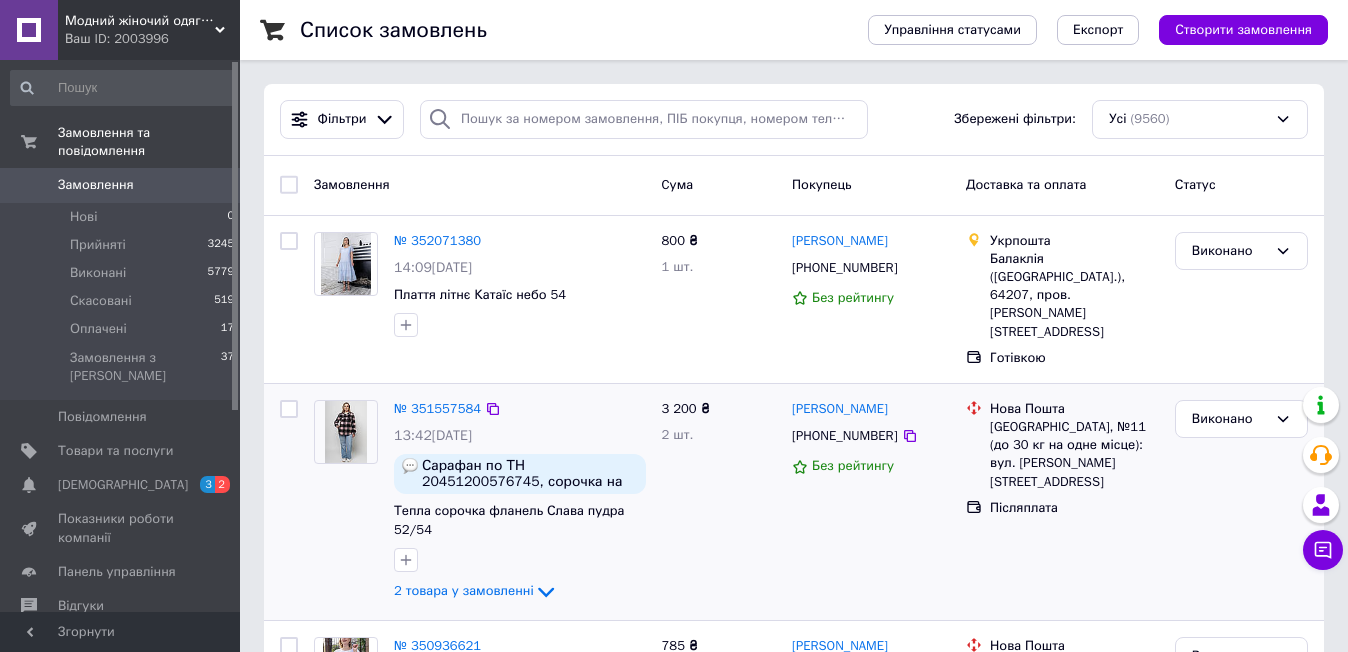 scroll, scrollTop: 200, scrollLeft: 0, axis: vertical 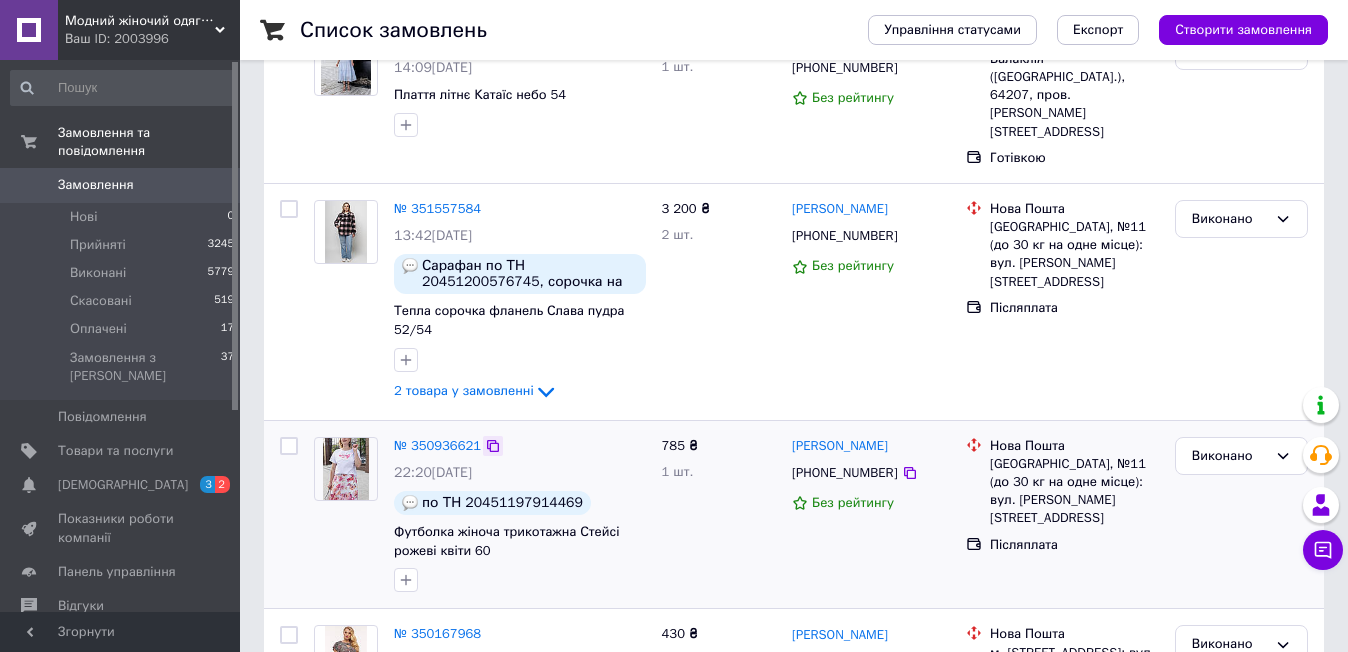 click 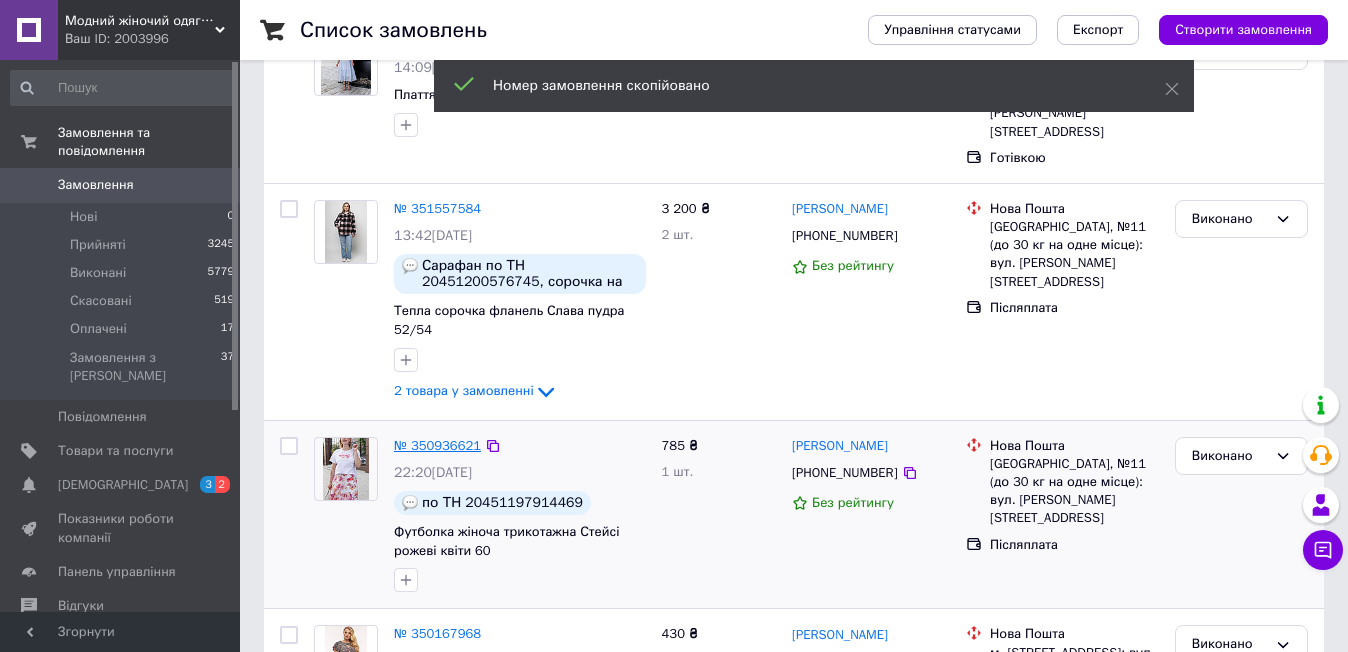 click on "№ 350936621" at bounding box center [437, 445] 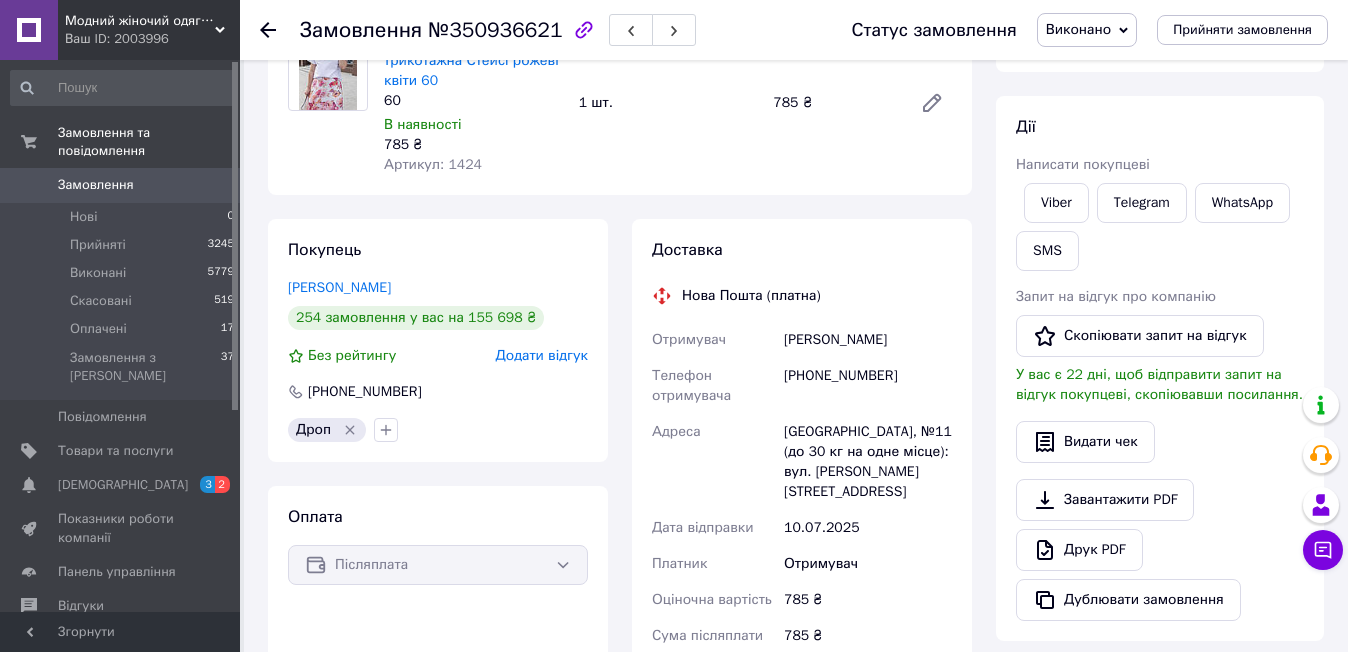 scroll, scrollTop: 100, scrollLeft: 0, axis: vertical 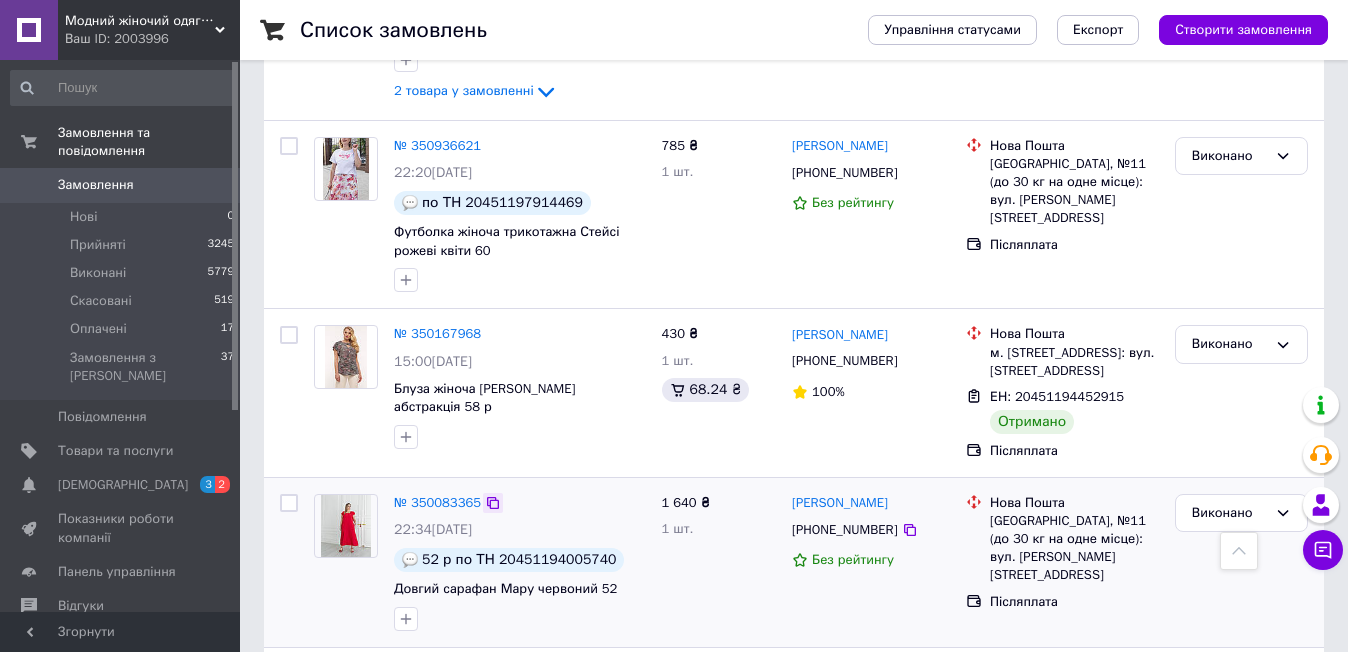 click 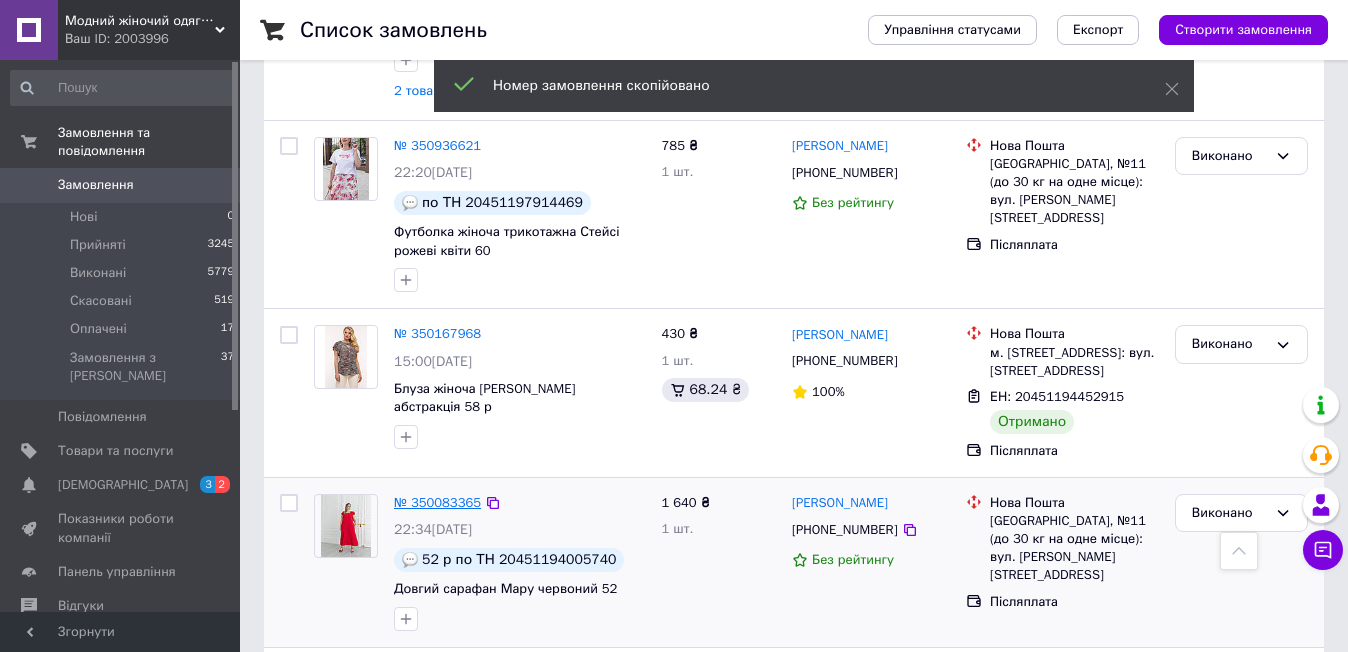click on "№ 350083365" at bounding box center (437, 502) 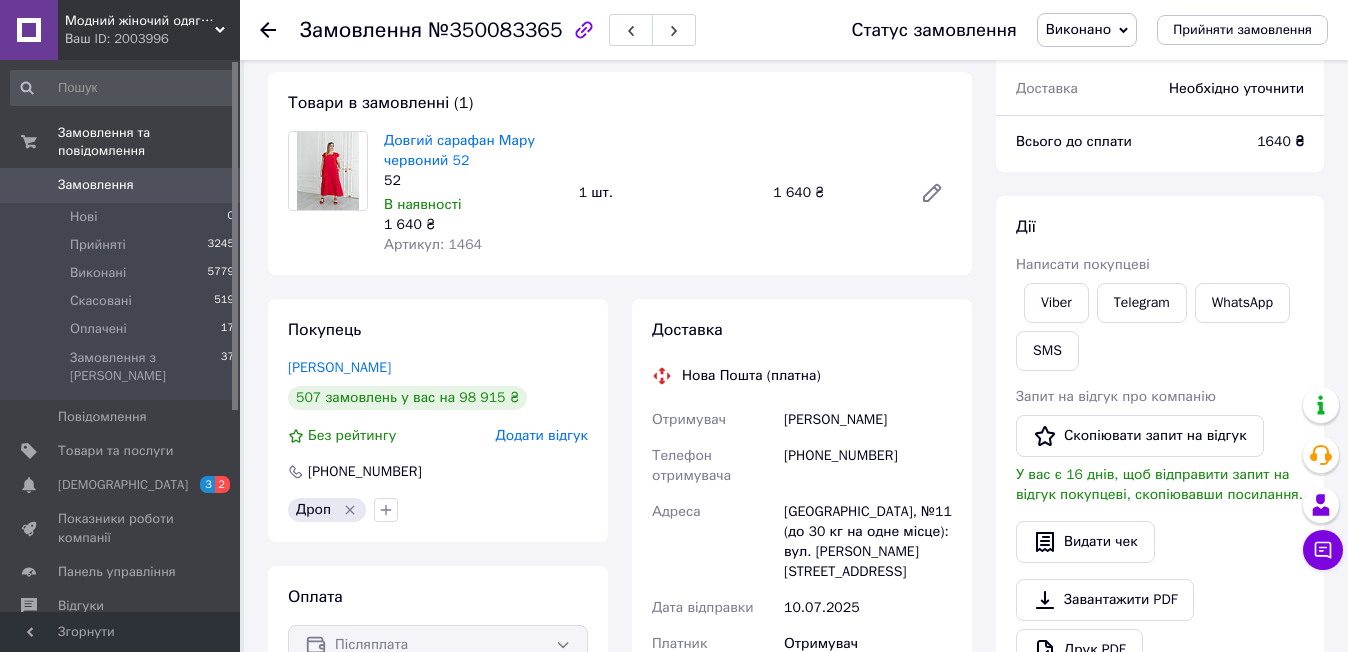 scroll, scrollTop: 0, scrollLeft: 0, axis: both 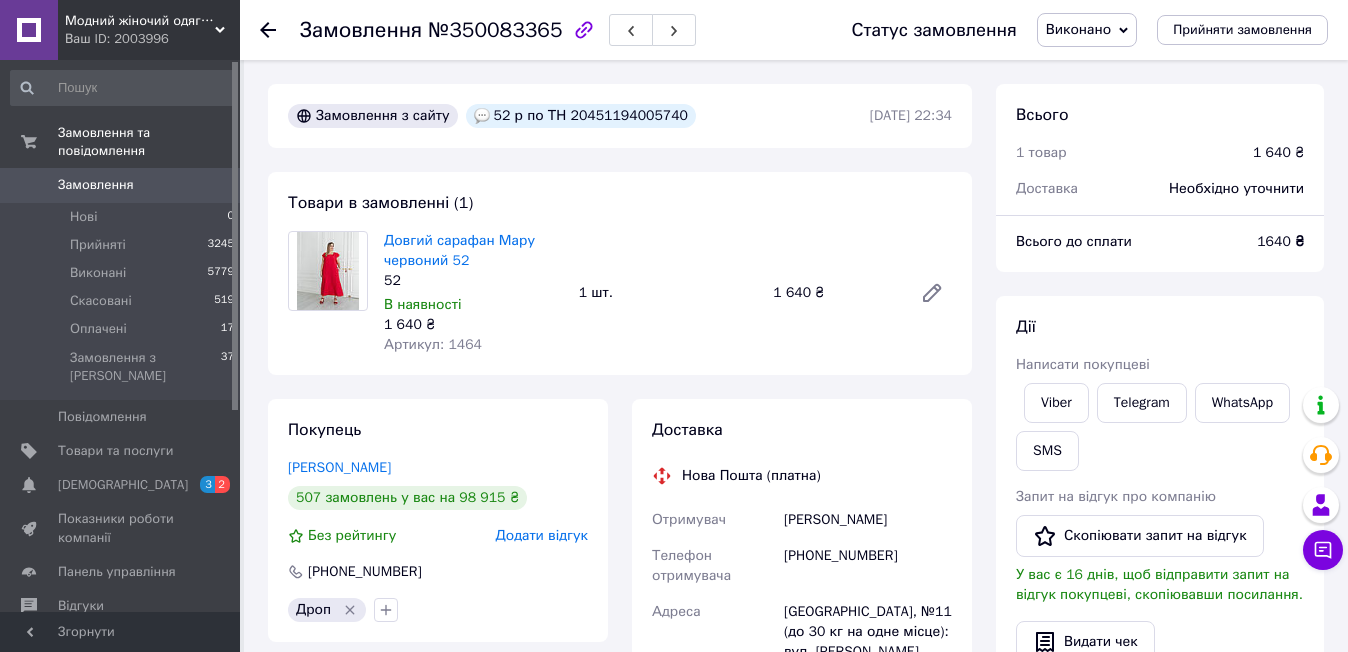 click on "Замовлення №350083365 Статус замовлення Виконано Прийнято Скасовано Оплачено Прийняти замовлення" at bounding box center (794, 30) 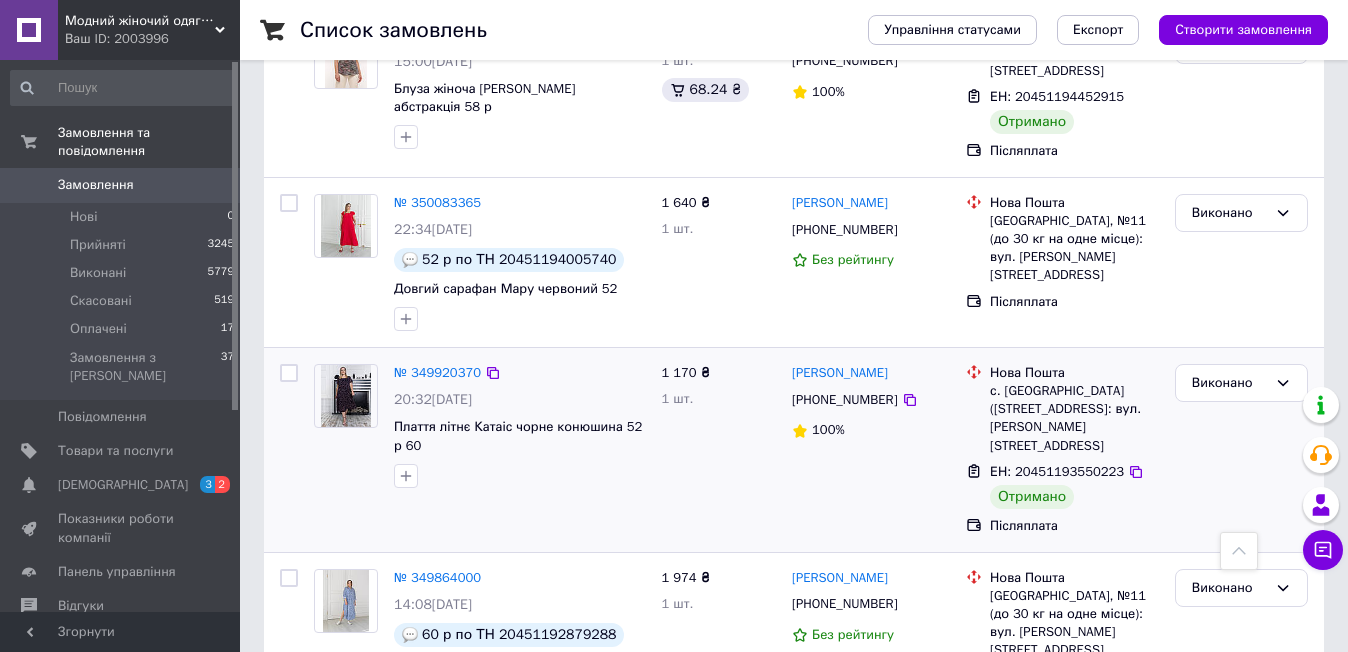 scroll, scrollTop: 900, scrollLeft: 0, axis: vertical 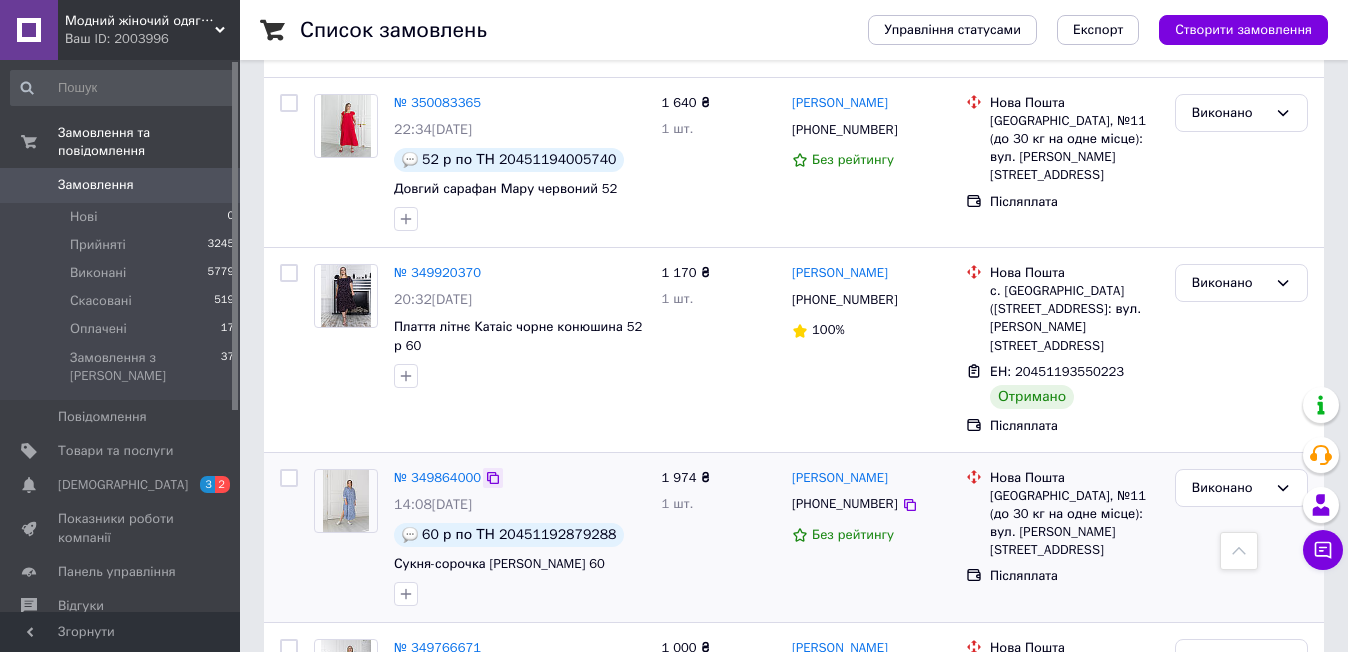 click 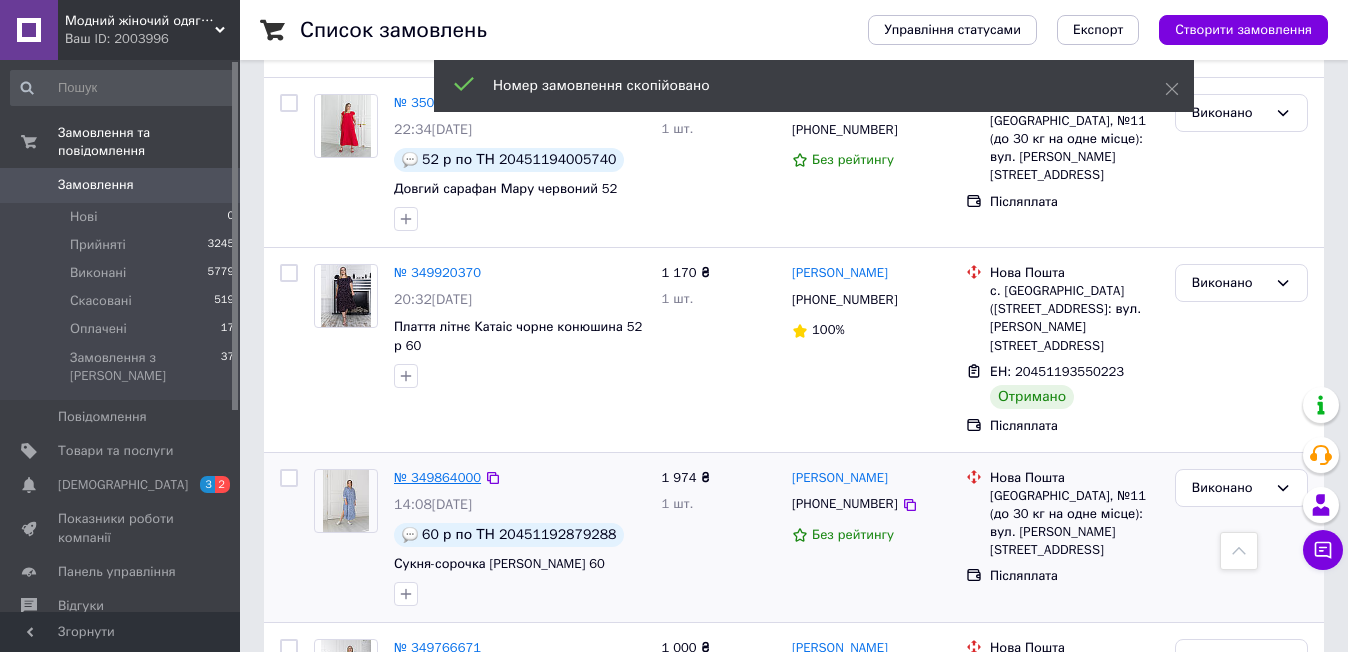 click on "№ 349864000" at bounding box center [437, 477] 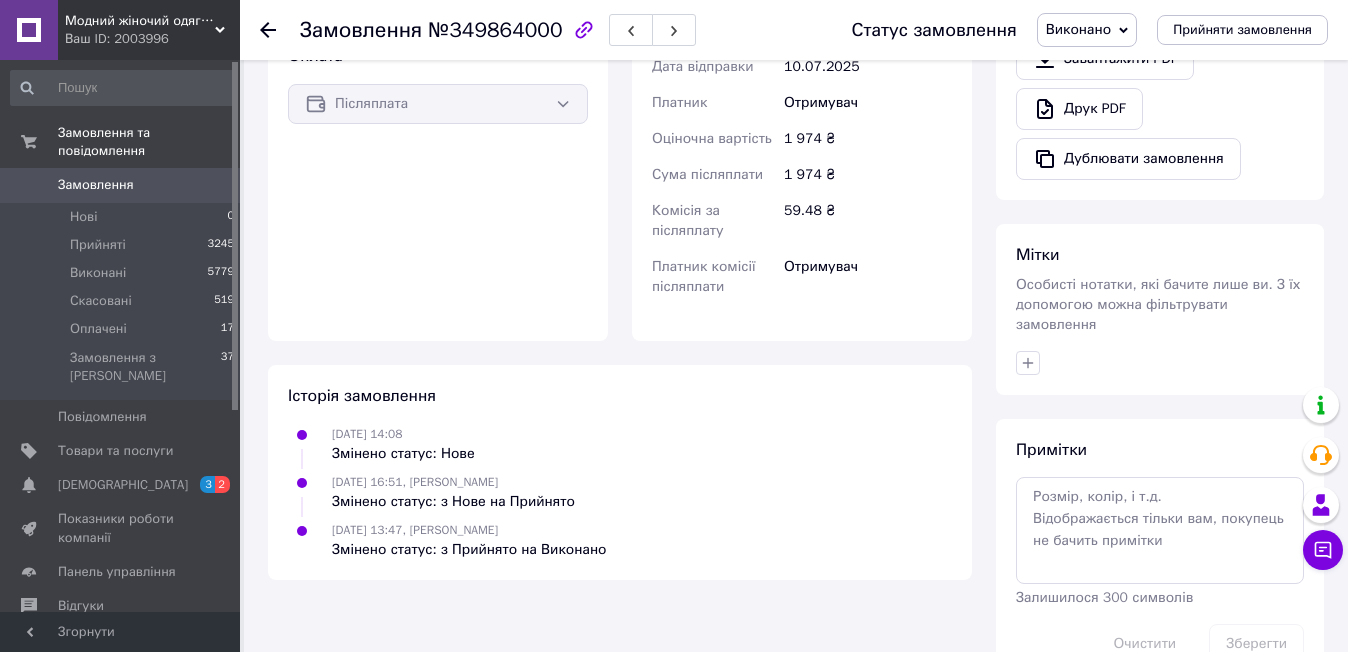 scroll, scrollTop: 677, scrollLeft: 0, axis: vertical 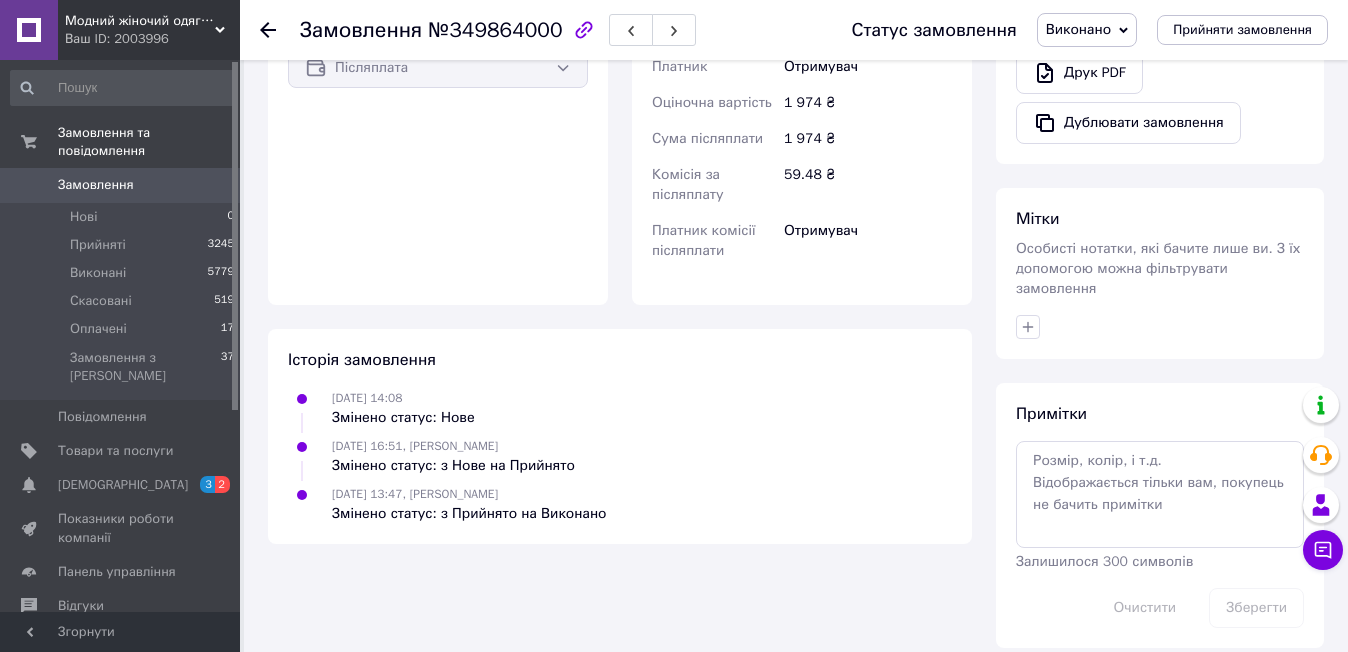 click 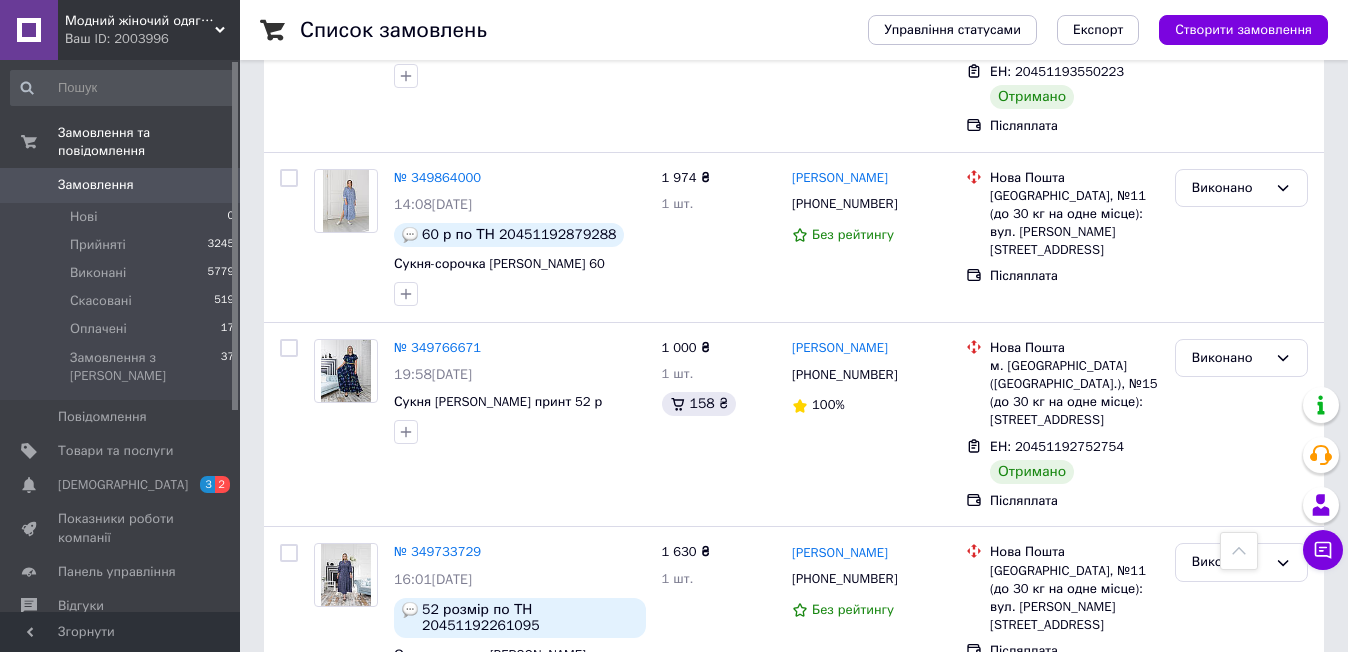 scroll, scrollTop: 1300, scrollLeft: 0, axis: vertical 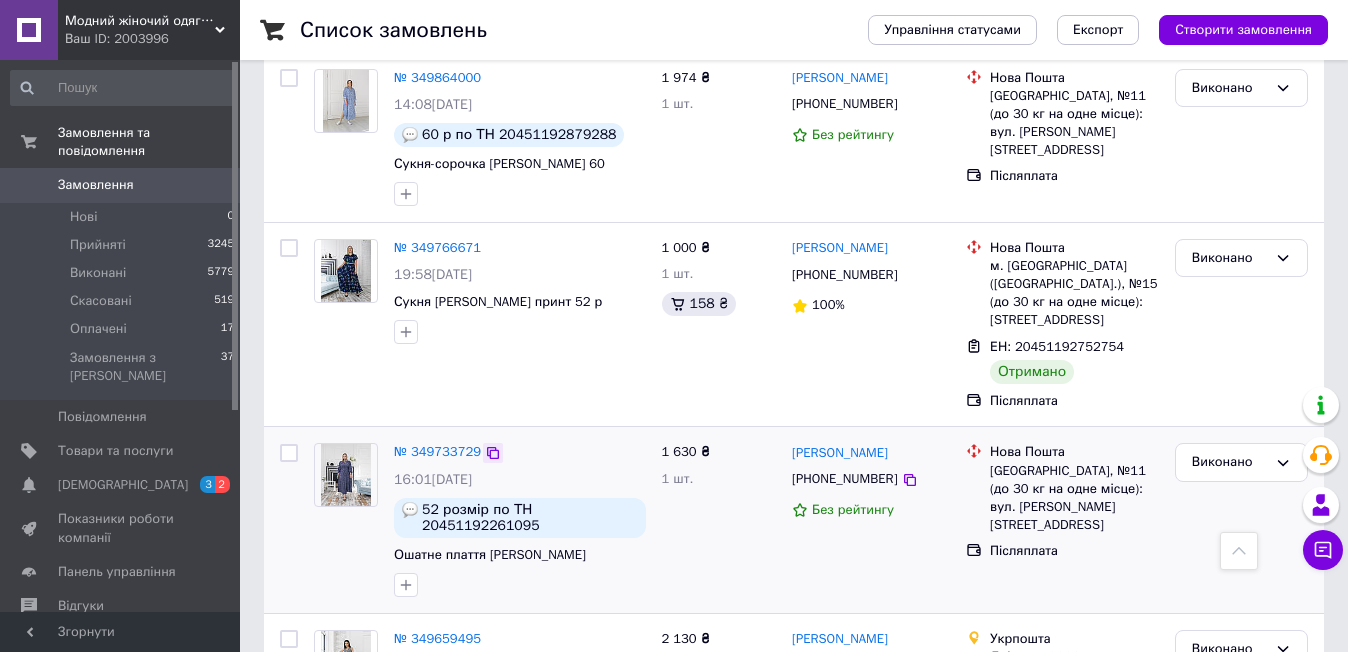 click 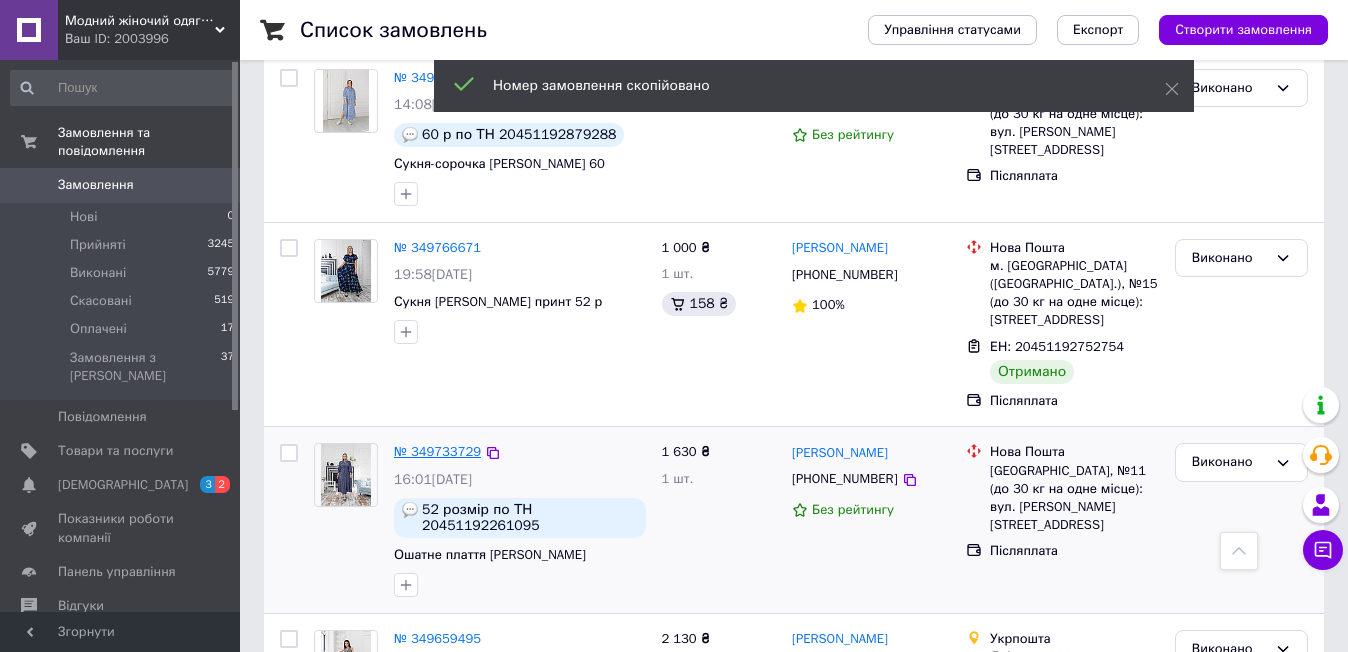 click on "№ 349733729" at bounding box center (437, 451) 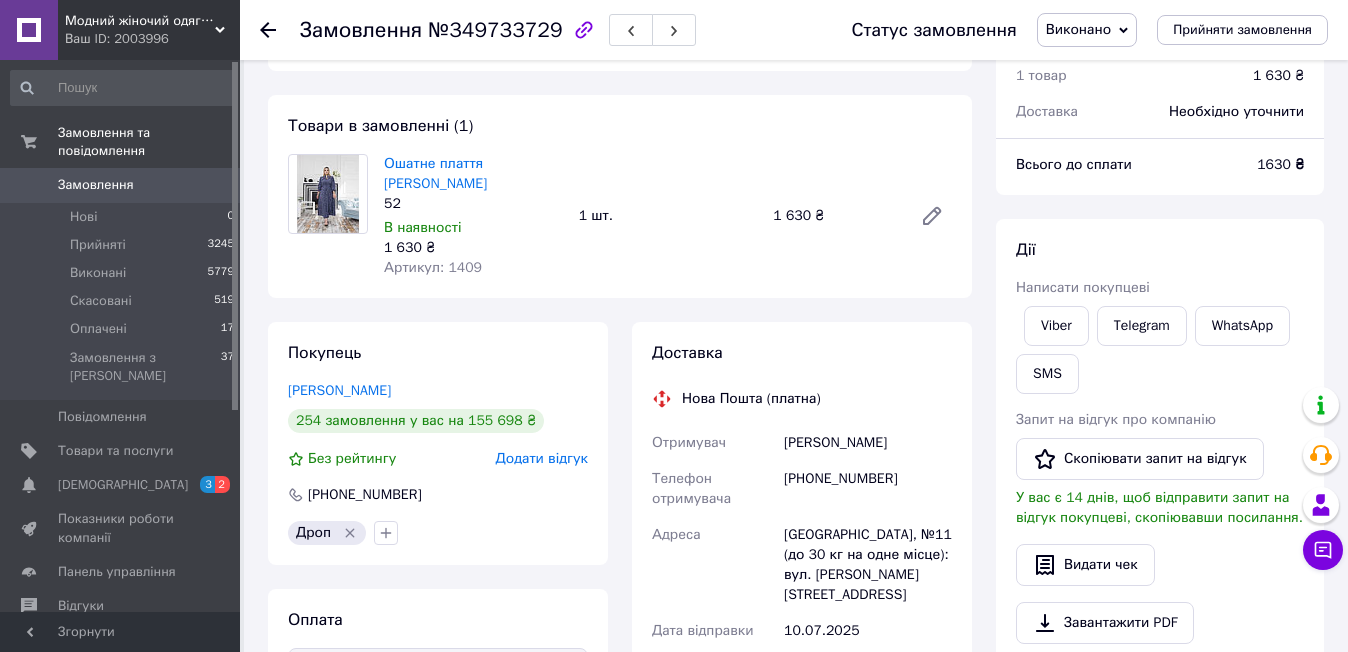 scroll, scrollTop: 0, scrollLeft: 0, axis: both 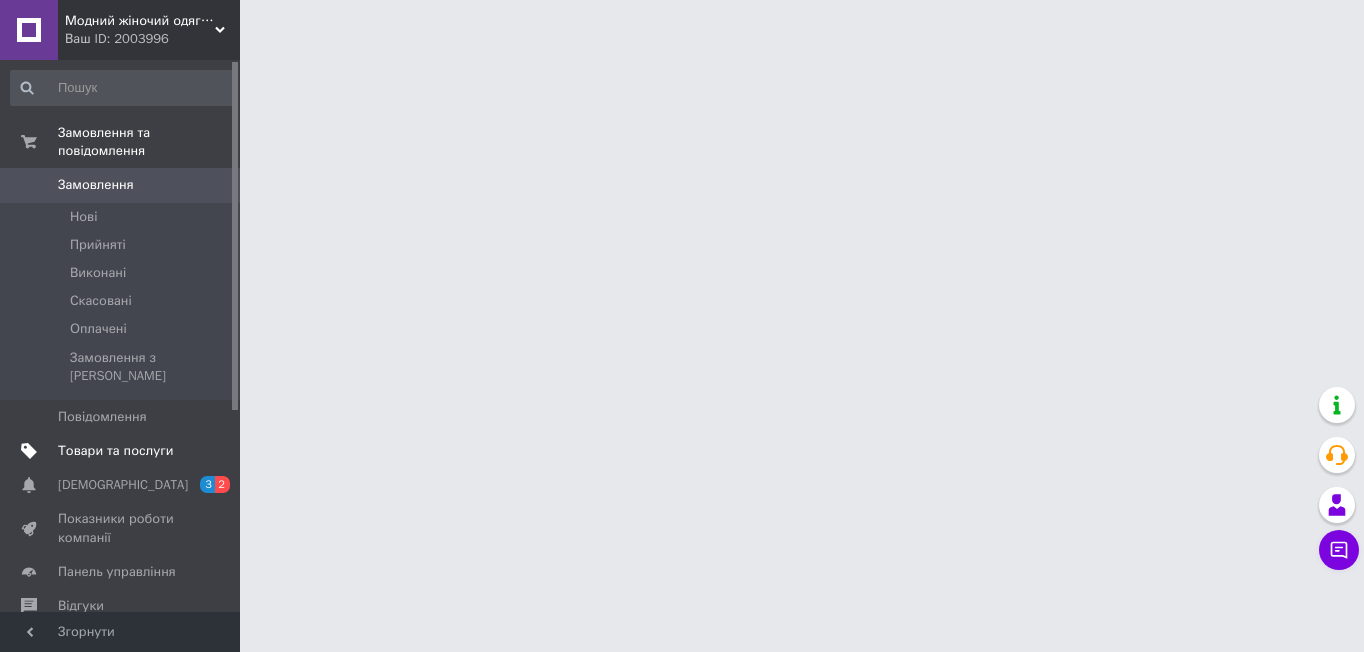 click on "Товари та послуги" at bounding box center (115, 451) 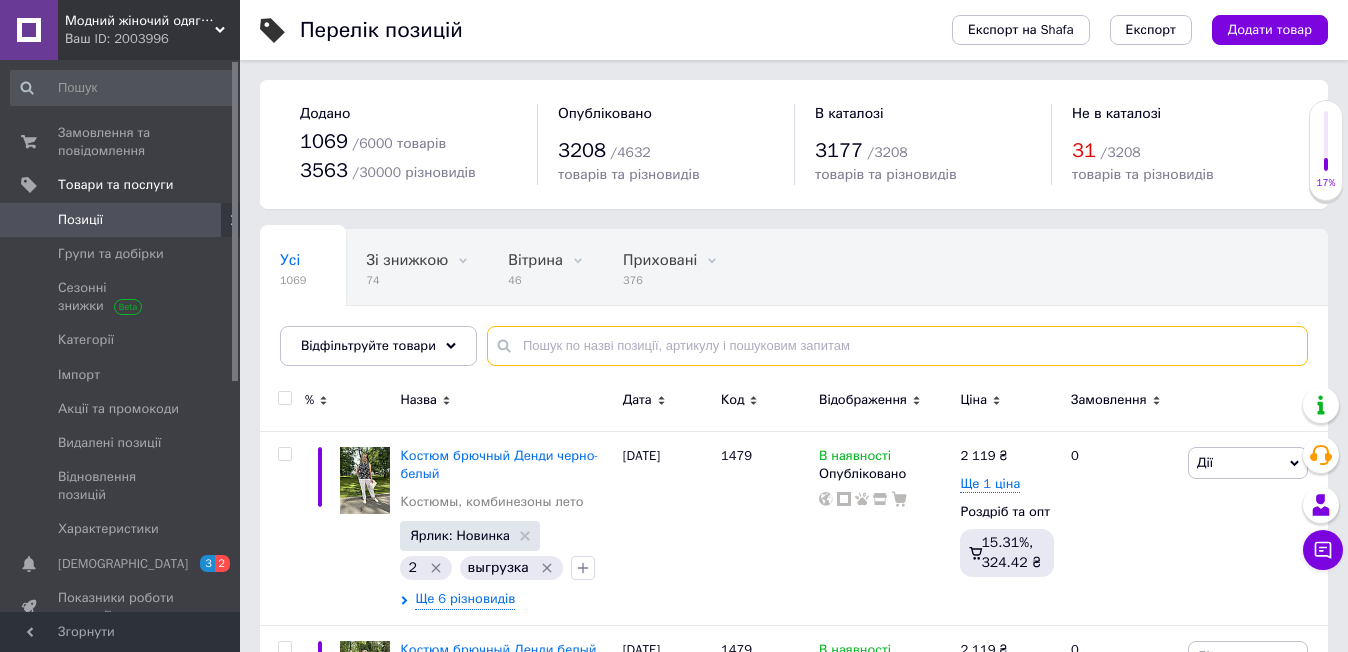 click at bounding box center [897, 346] 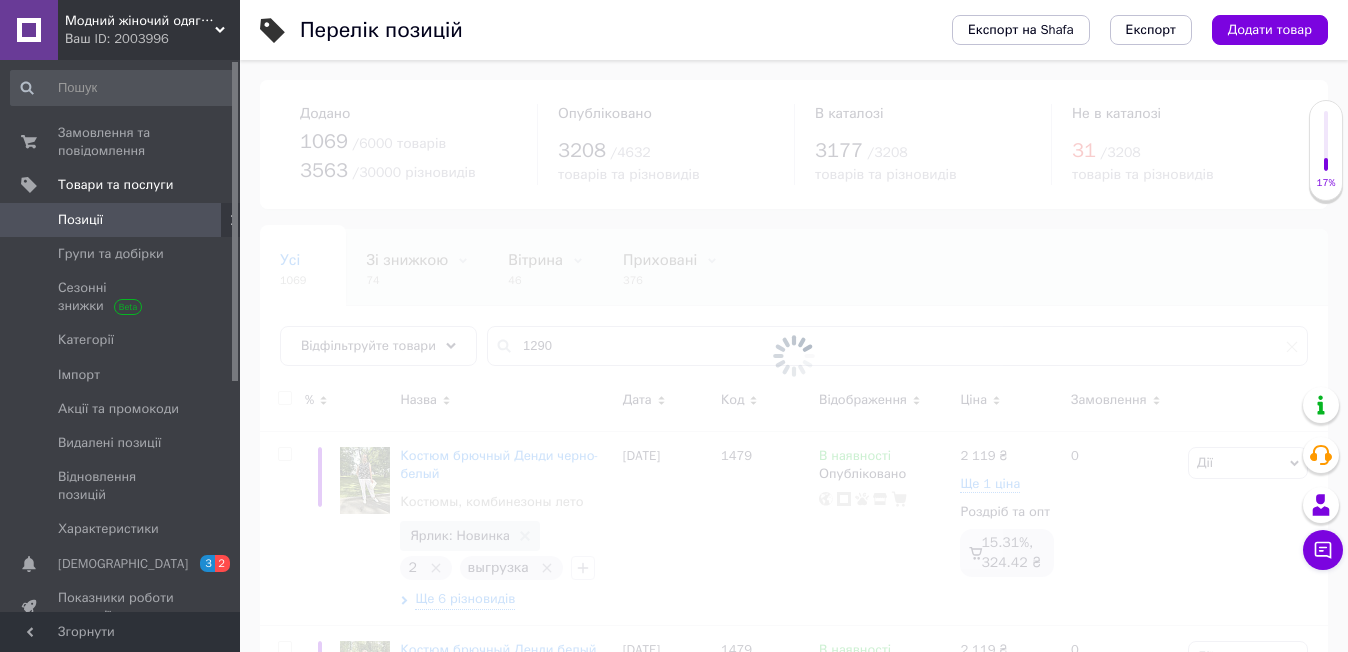 click at bounding box center [794, 356] 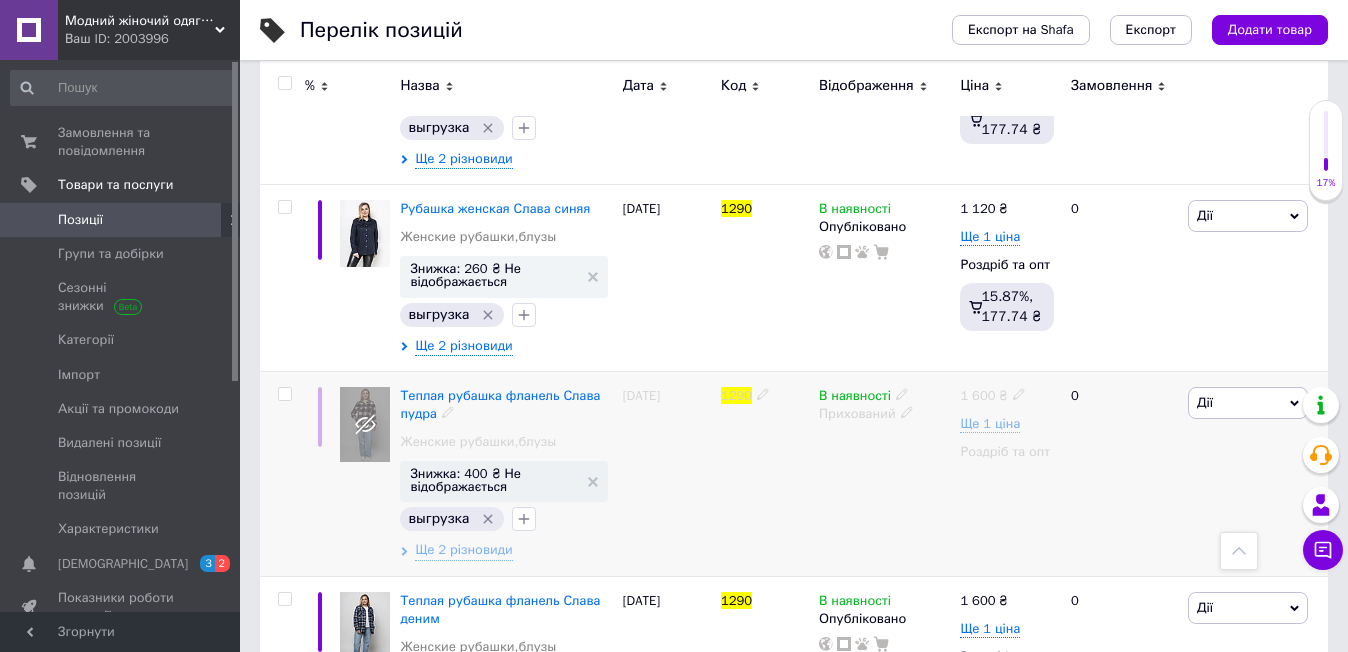 scroll, scrollTop: 2735, scrollLeft: 0, axis: vertical 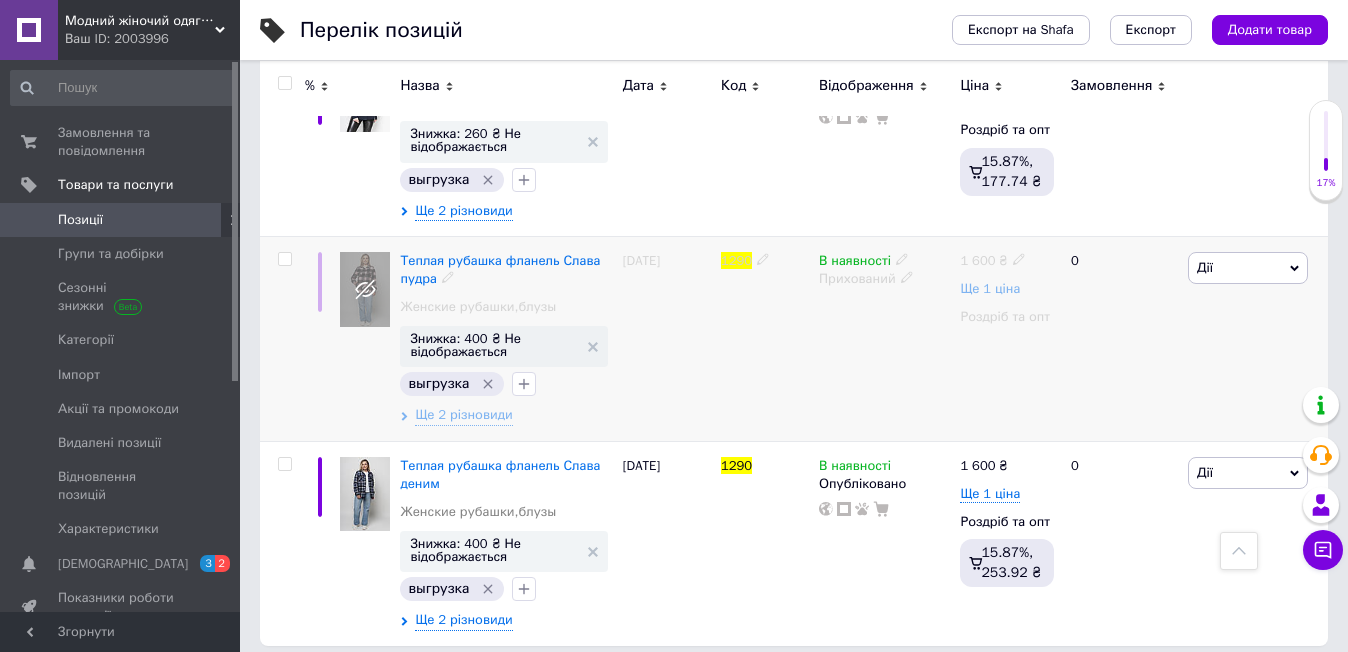 click on "Ще 1 ціна" at bounding box center [990, 289] 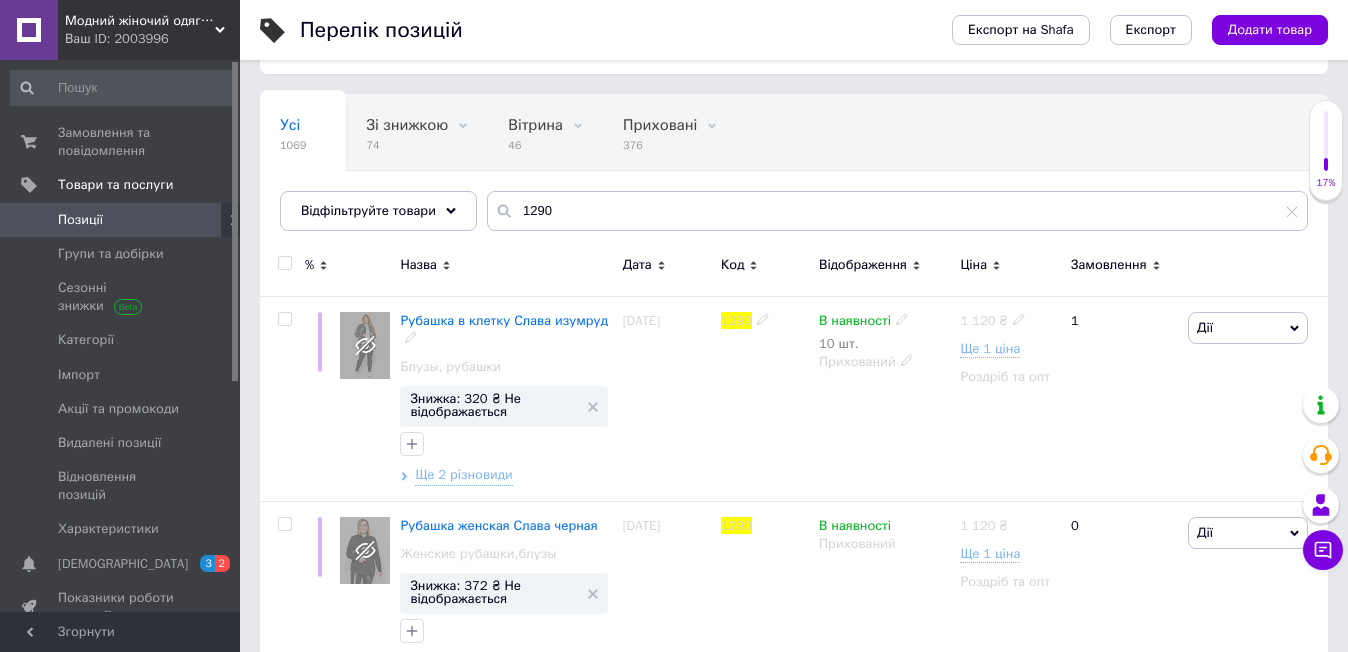 scroll, scrollTop: 0, scrollLeft: 0, axis: both 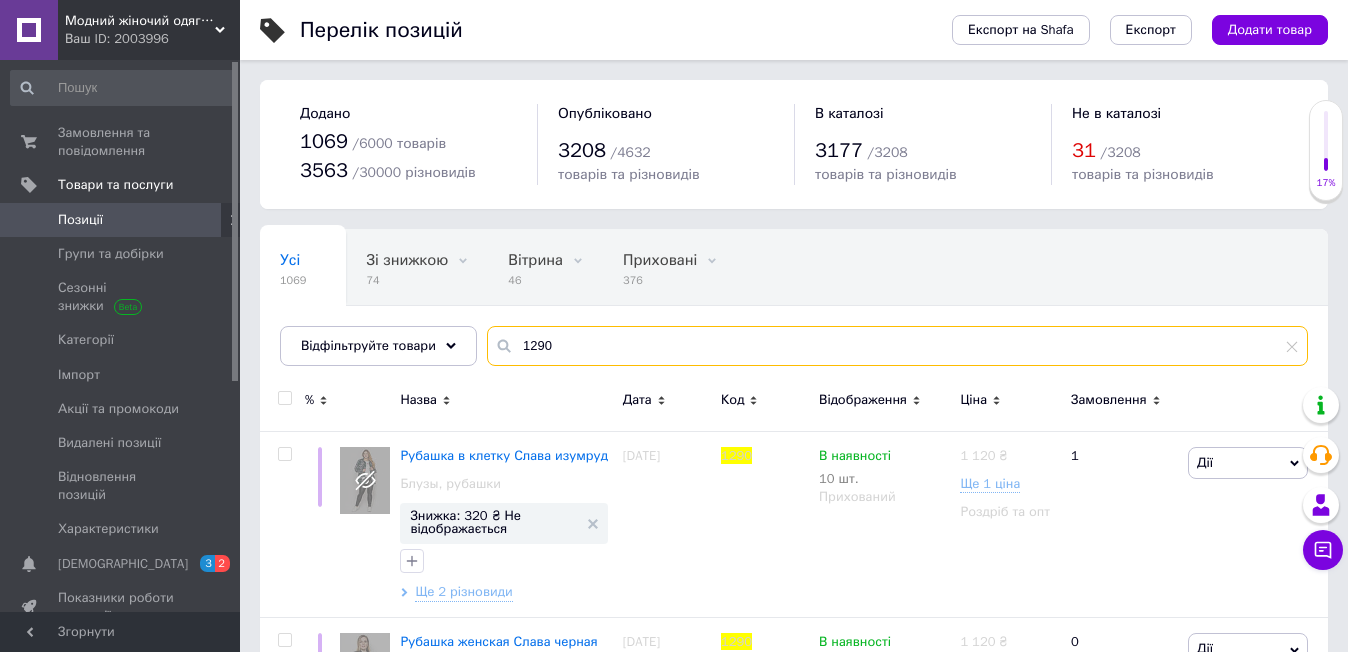 drag, startPoint x: 543, startPoint y: 348, endPoint x: 507, endPoint y: 348, distance: 36 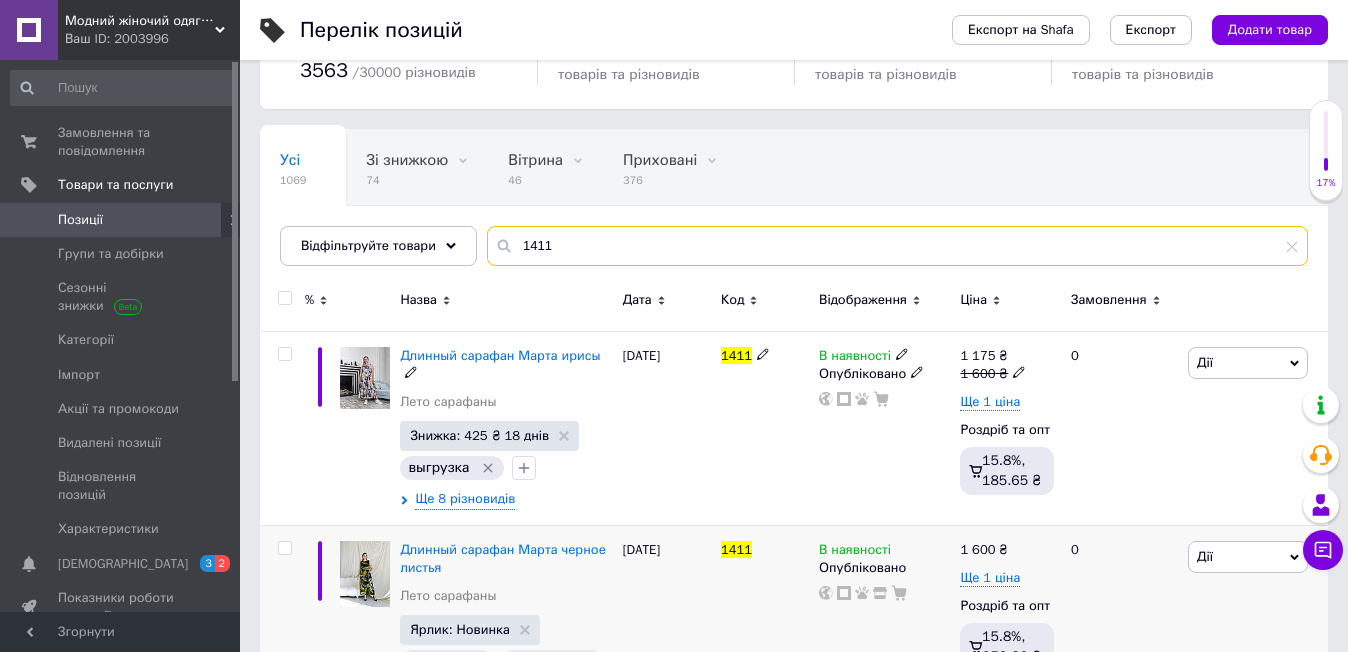 scroll, scrollTop: 300, scrollLeft: 0, axis: vertical 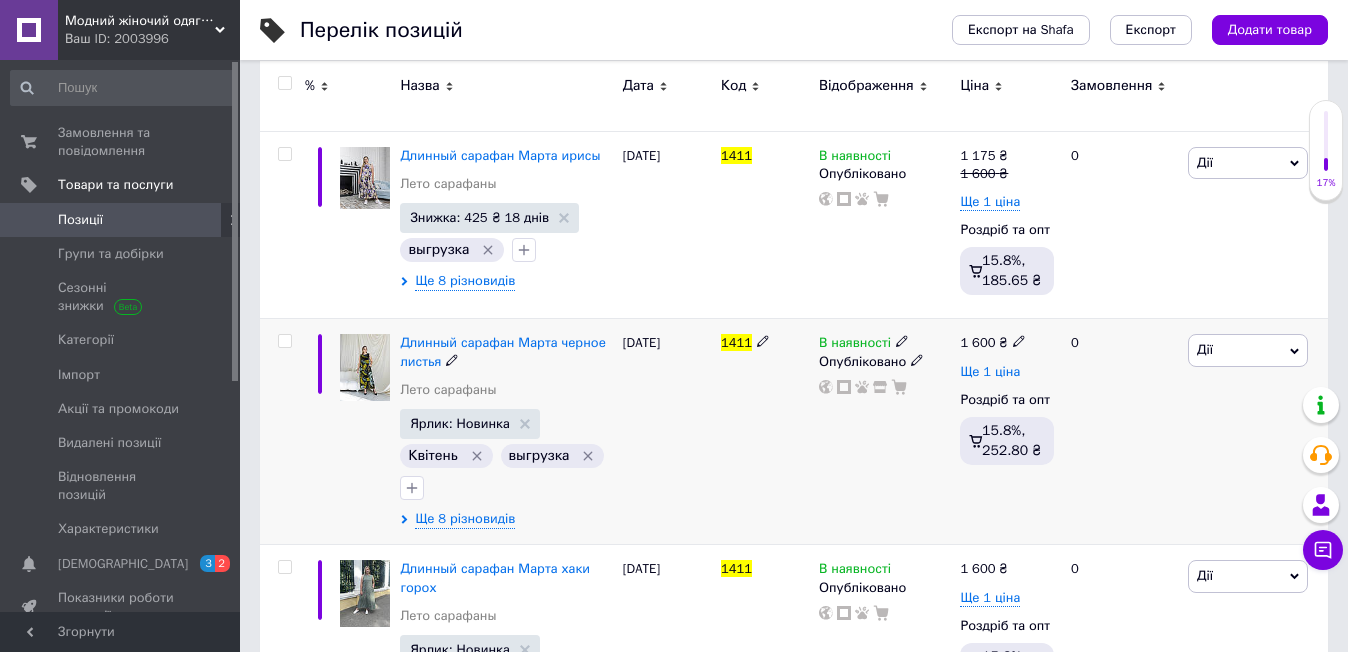 click on "Ще 1 ціна" at bounding box center (990, 372) 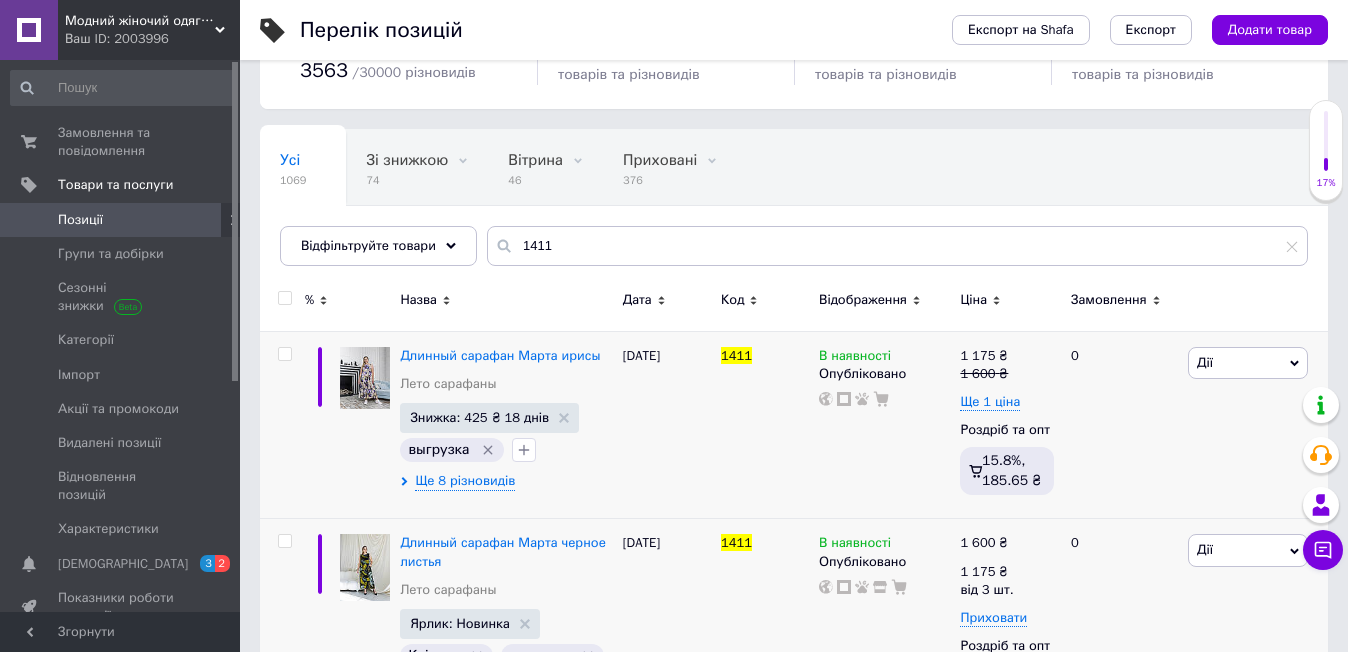 scroll, scrollTop: 0, scrollLeft: 0, axis: both 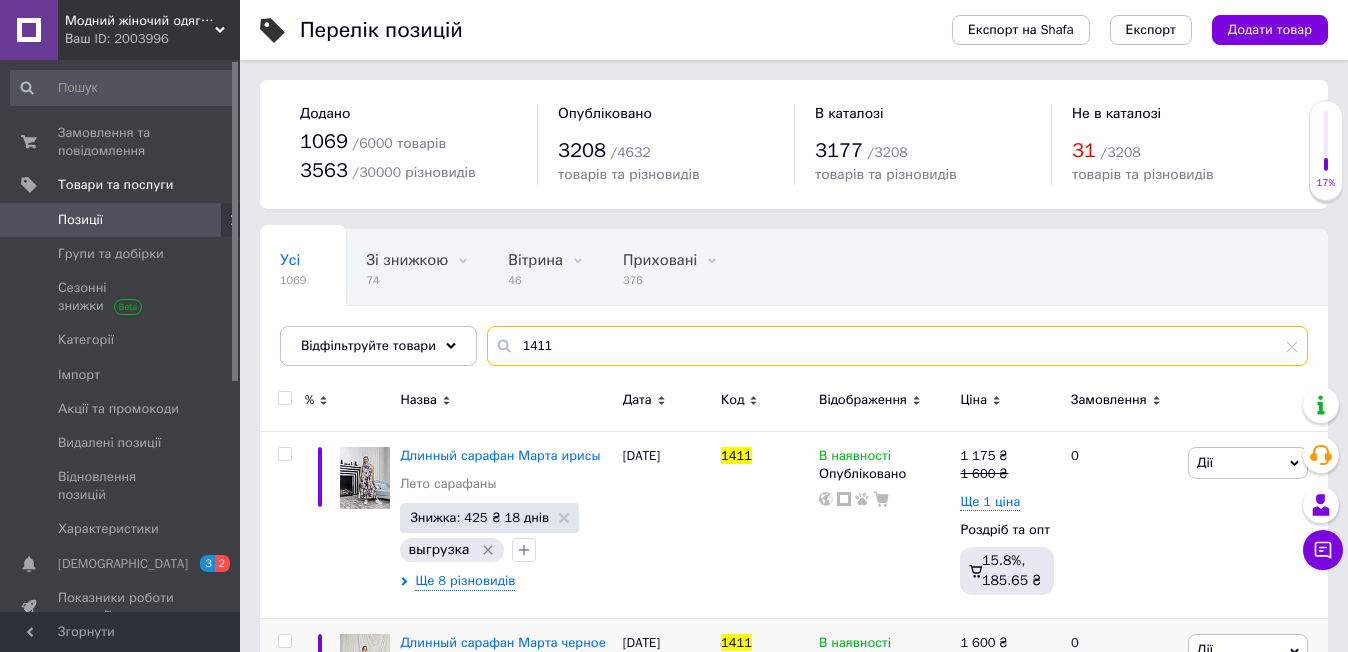 drag, startPoint x: 550, startPoint y: 346, endPoint x: 503, endPoint y: 344, distance: 47.042534 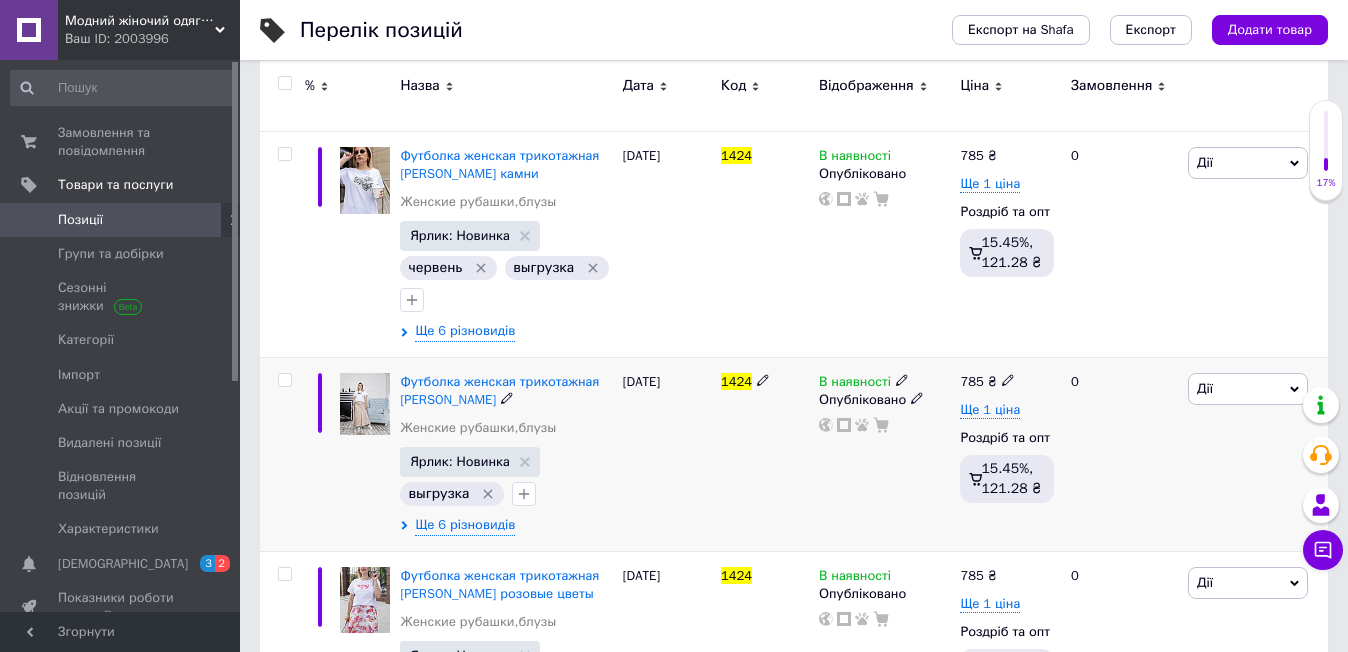 scroll, scrollTop: 400, scrollLeft: 0, axis: vertical 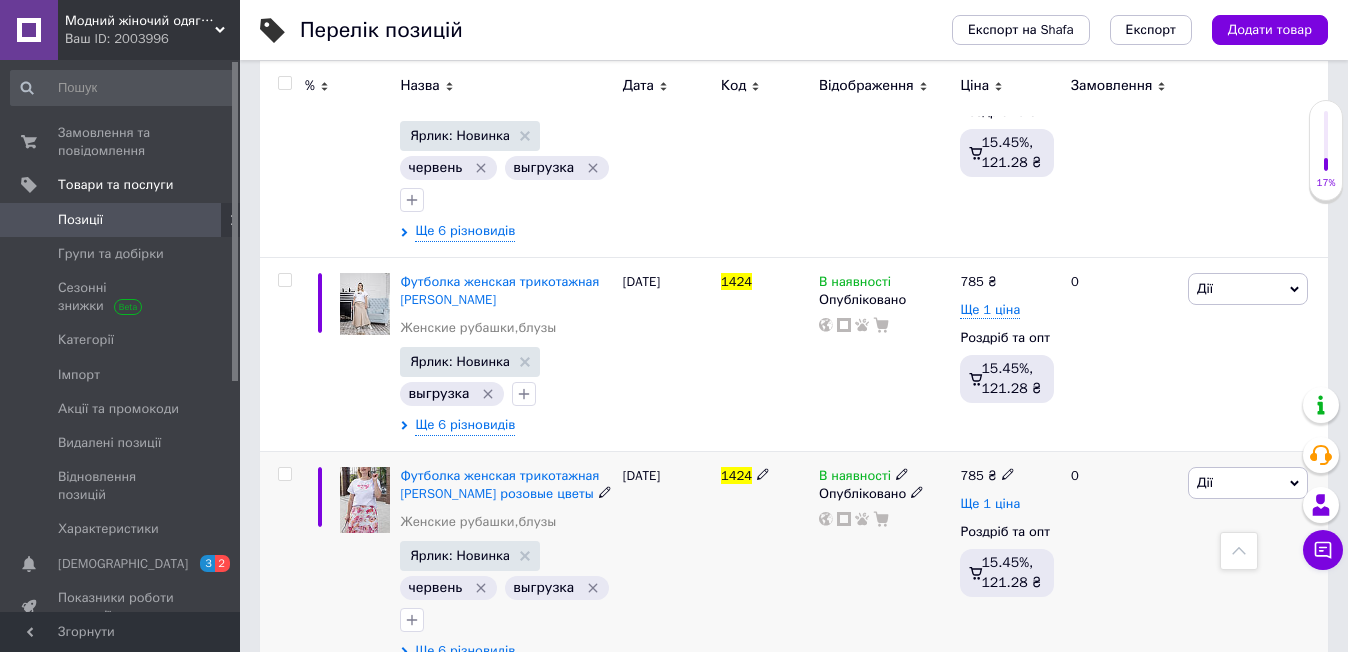 click on "Ще 1 ціна" at bounding box center (990, 504) 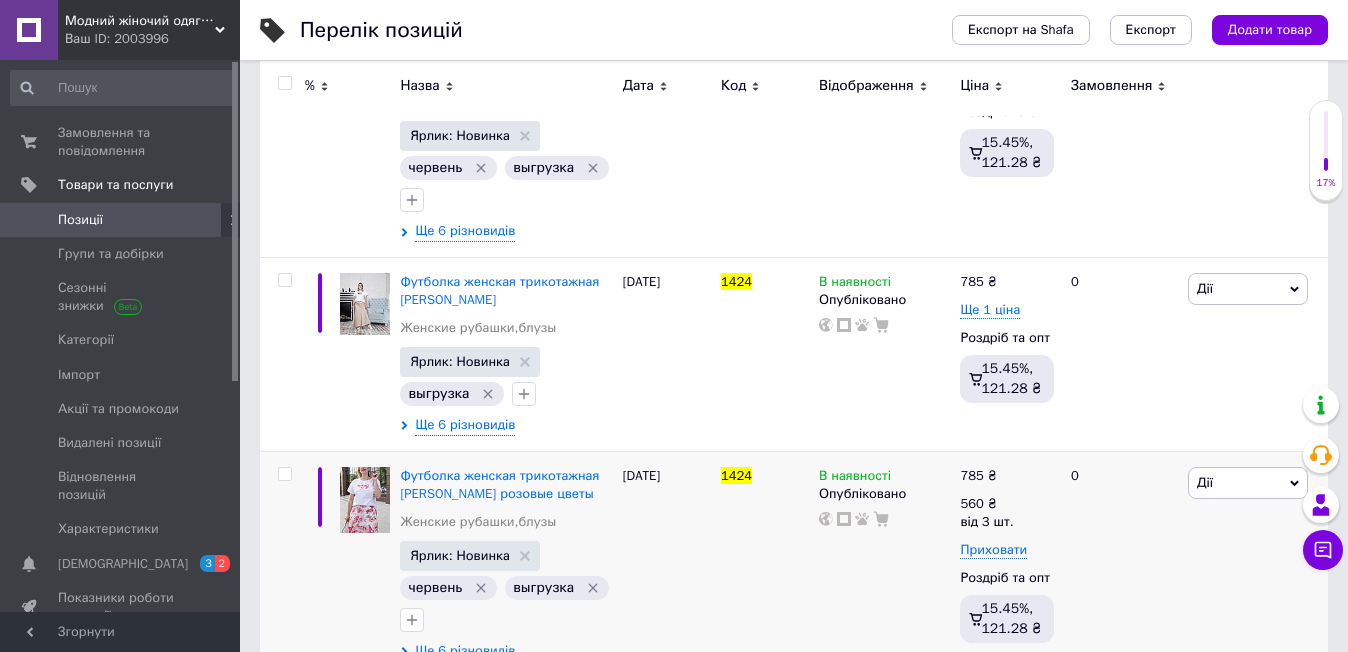 scroll, scrollTop: 0, scrollLeft: 0, axis: both 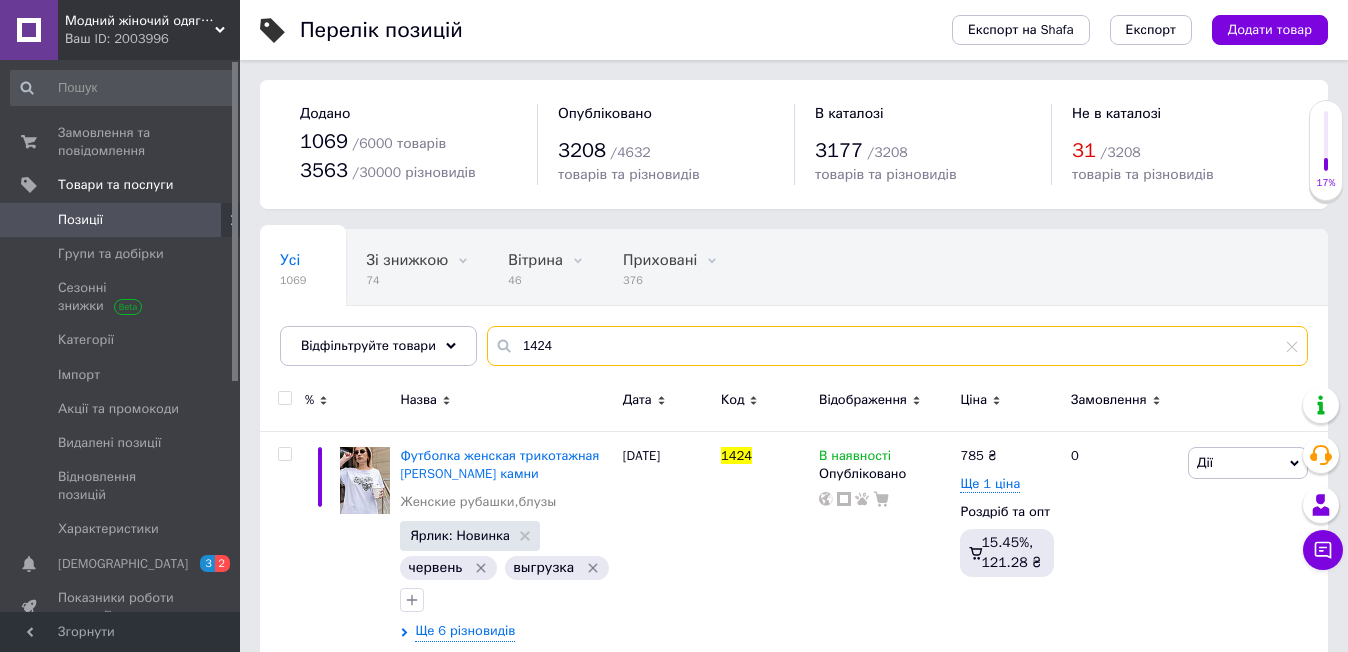 click on "1424" at bounding box center [897, 346] 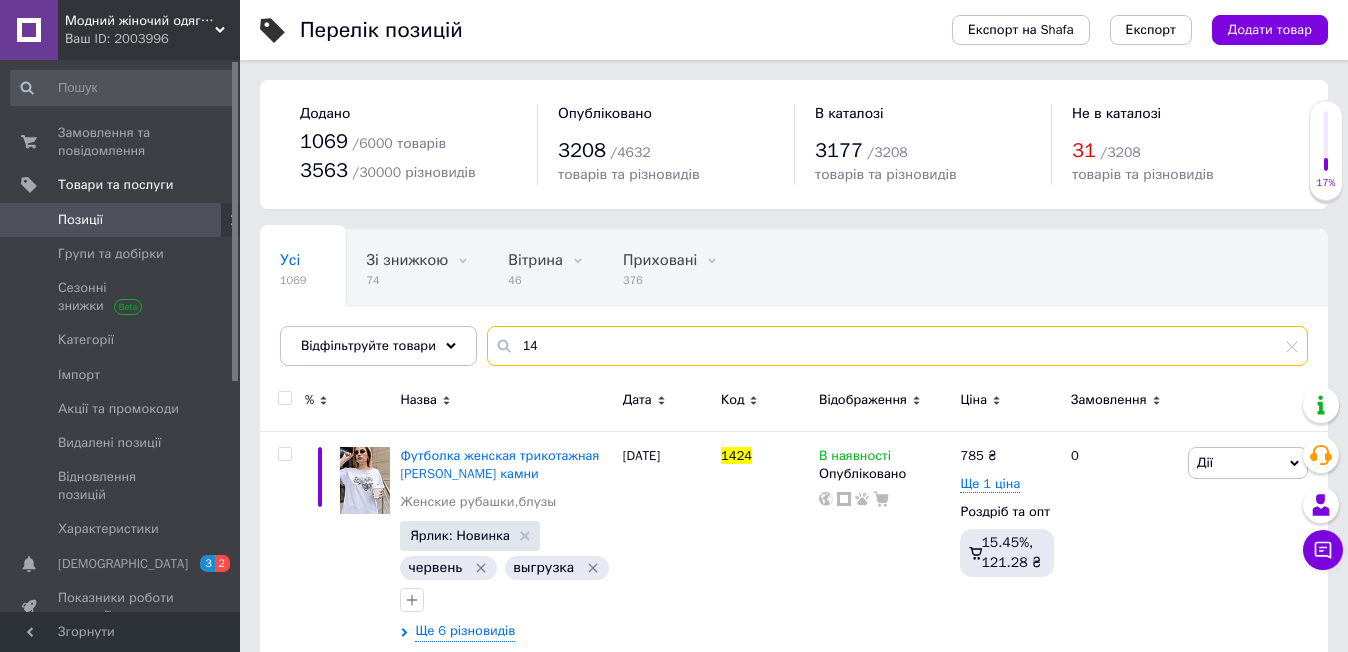type on "1" 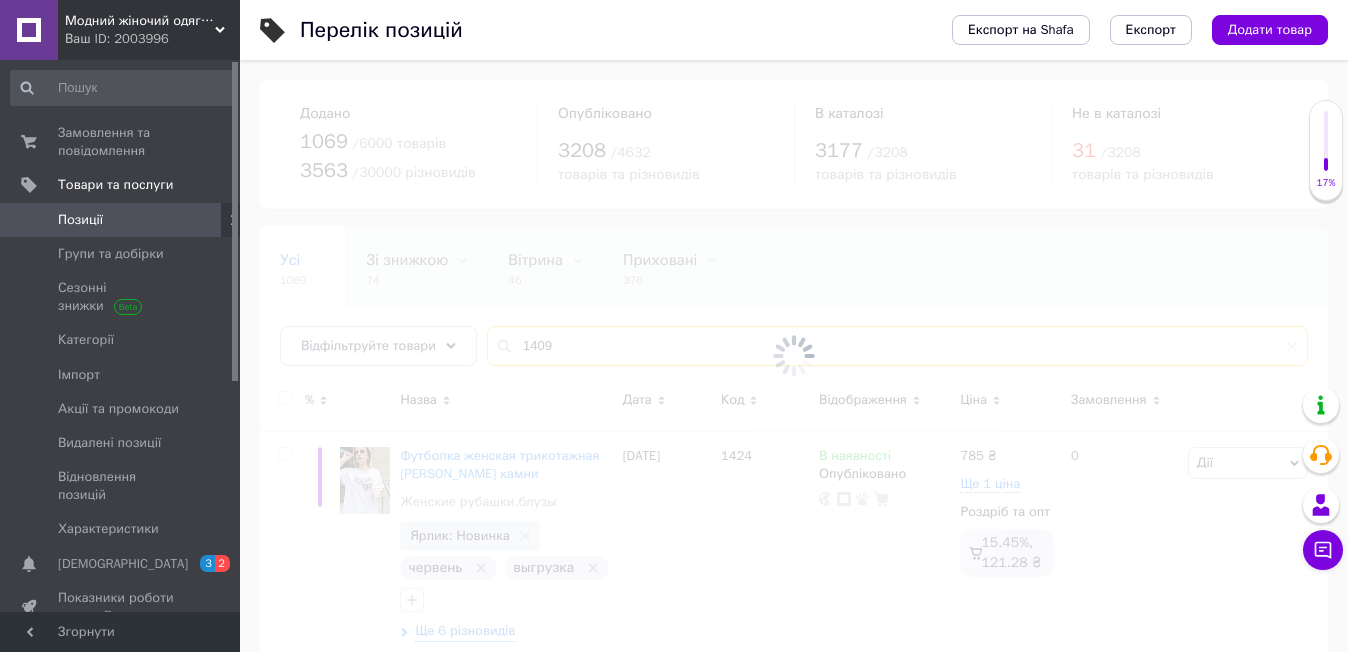 type on "1409" 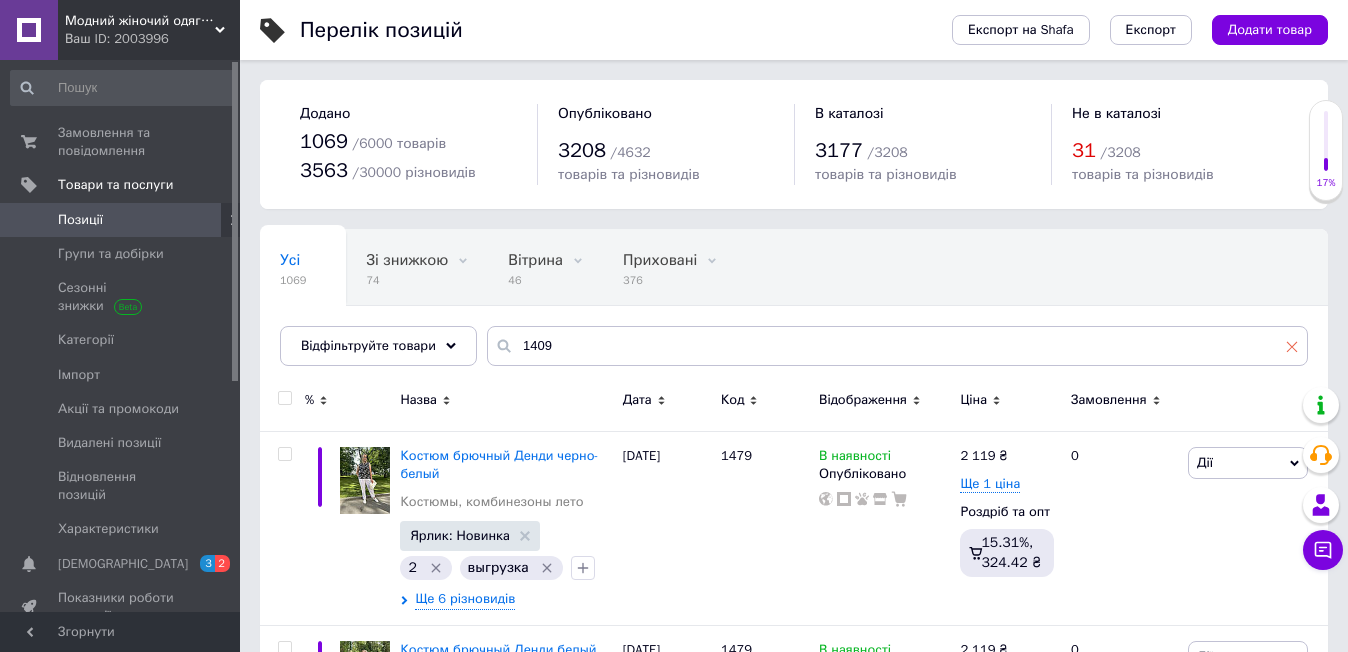 click 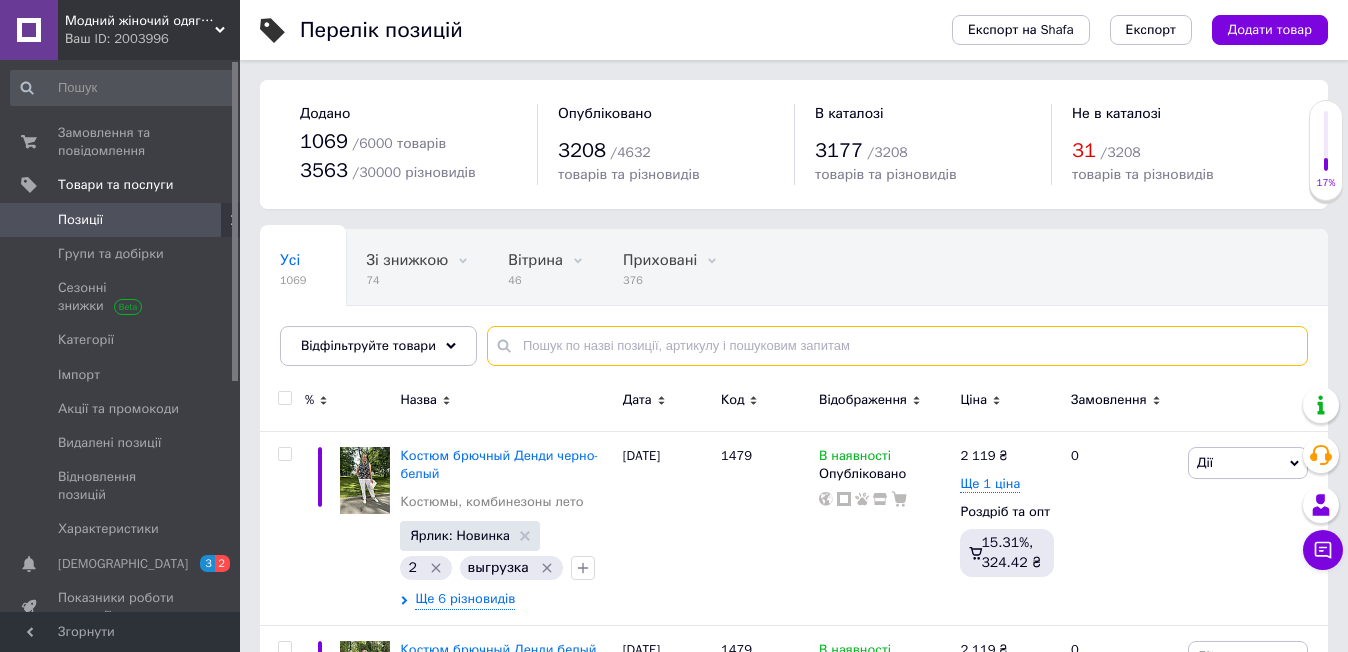 click at bounding box center [897, 346] 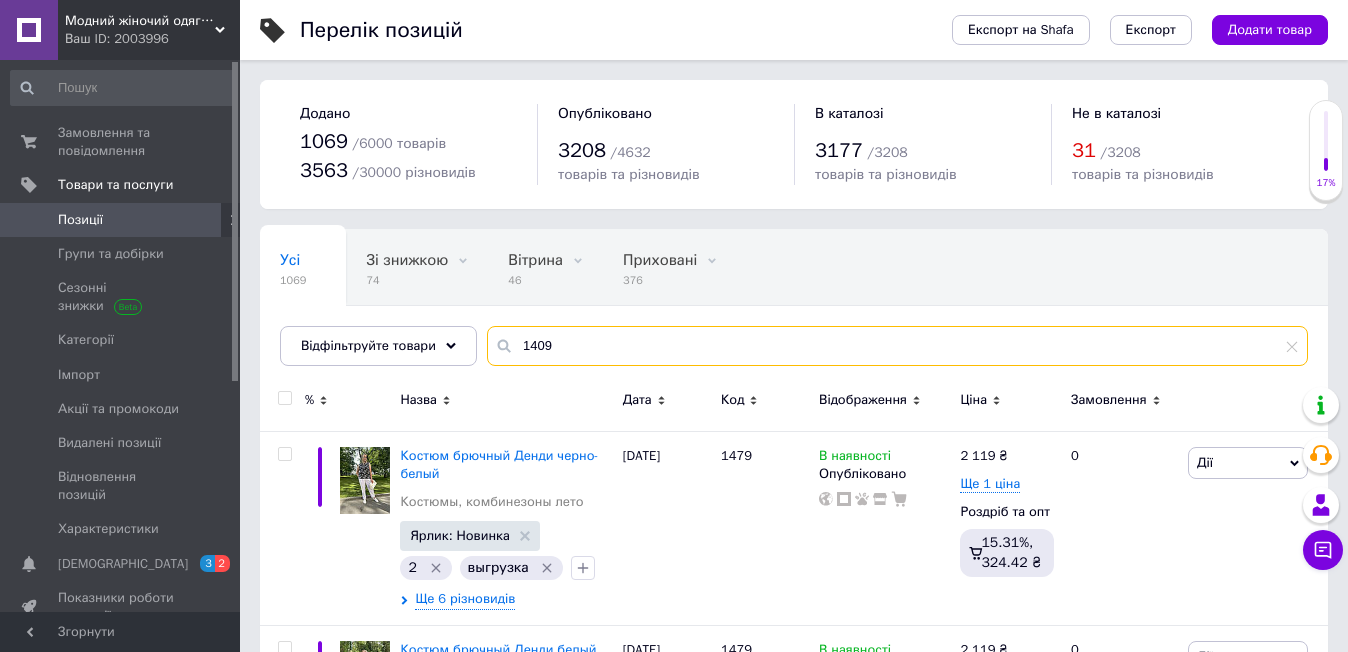 type on "1409" 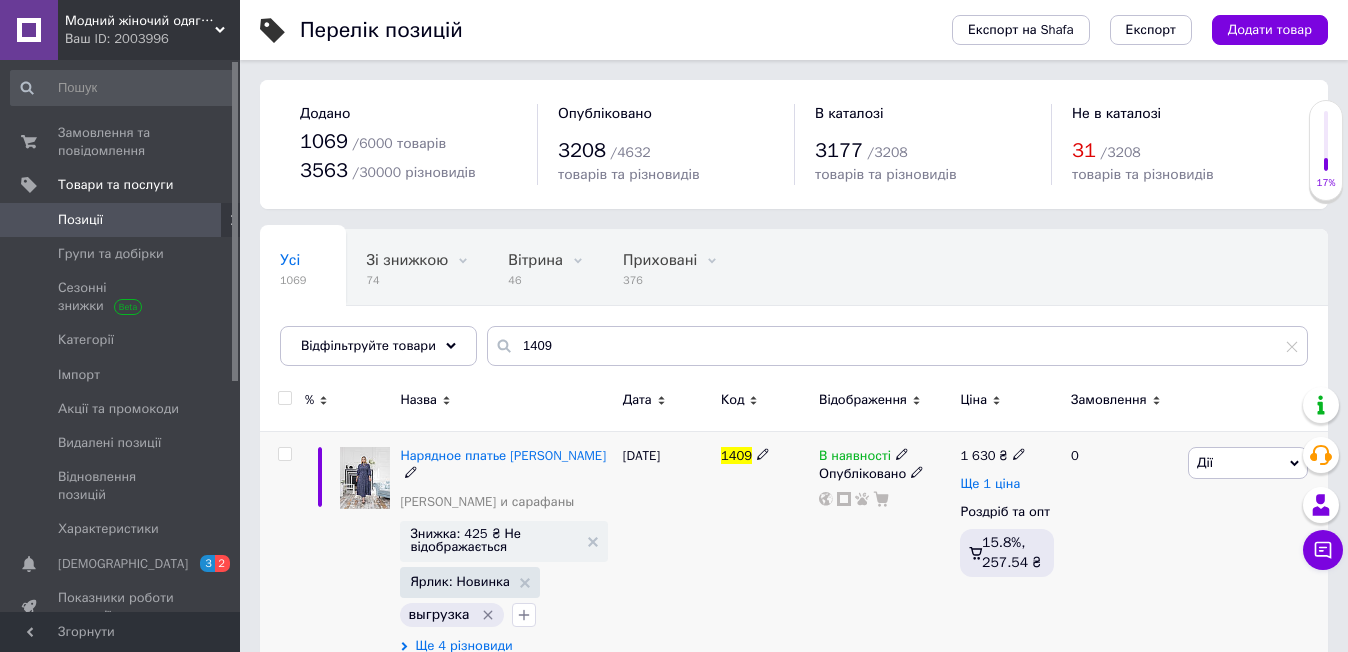 click on "Ще 1 ціна" at bounding box center (990, 484) 